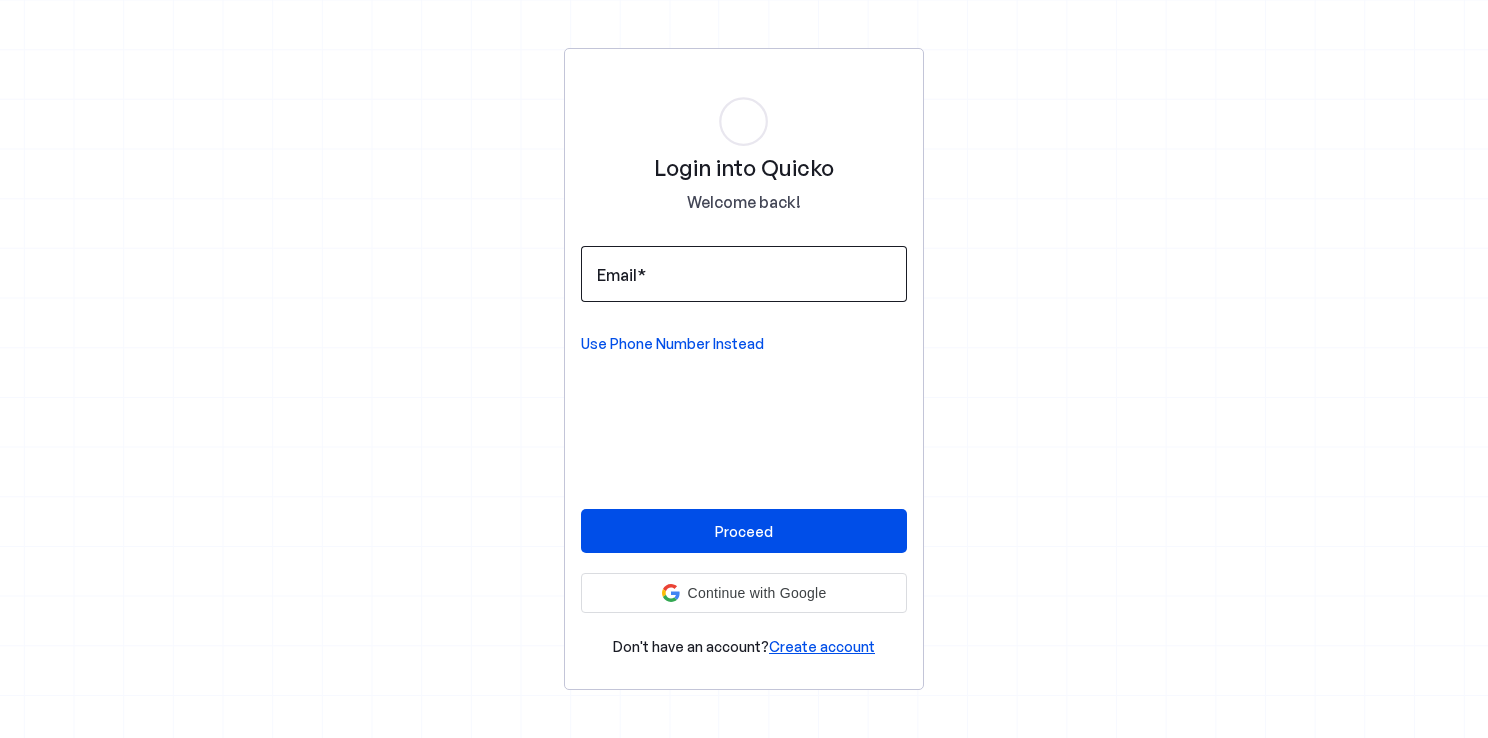 scroll, scrollTop: 0, scrollLeft: 0, axis: both 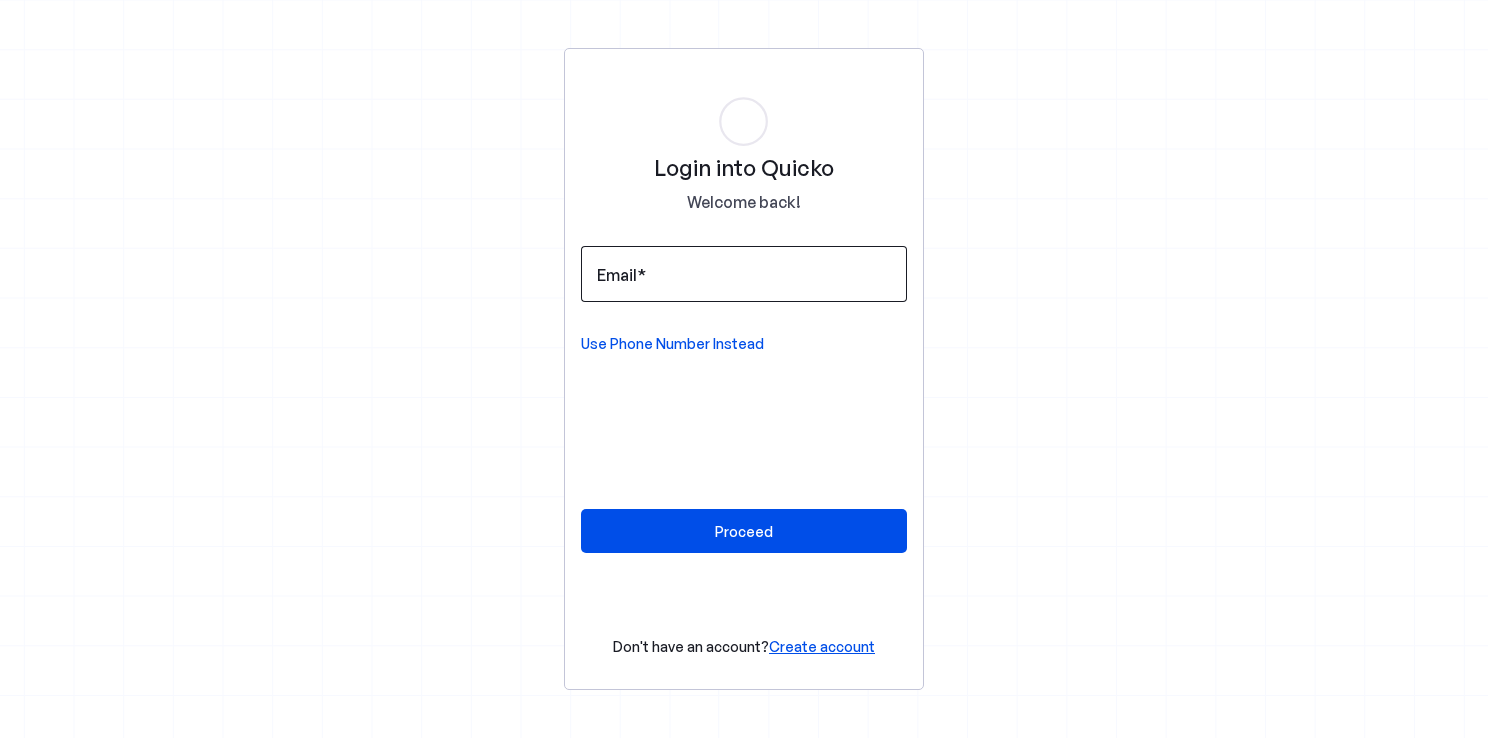 click at bounding box center [744, 274] 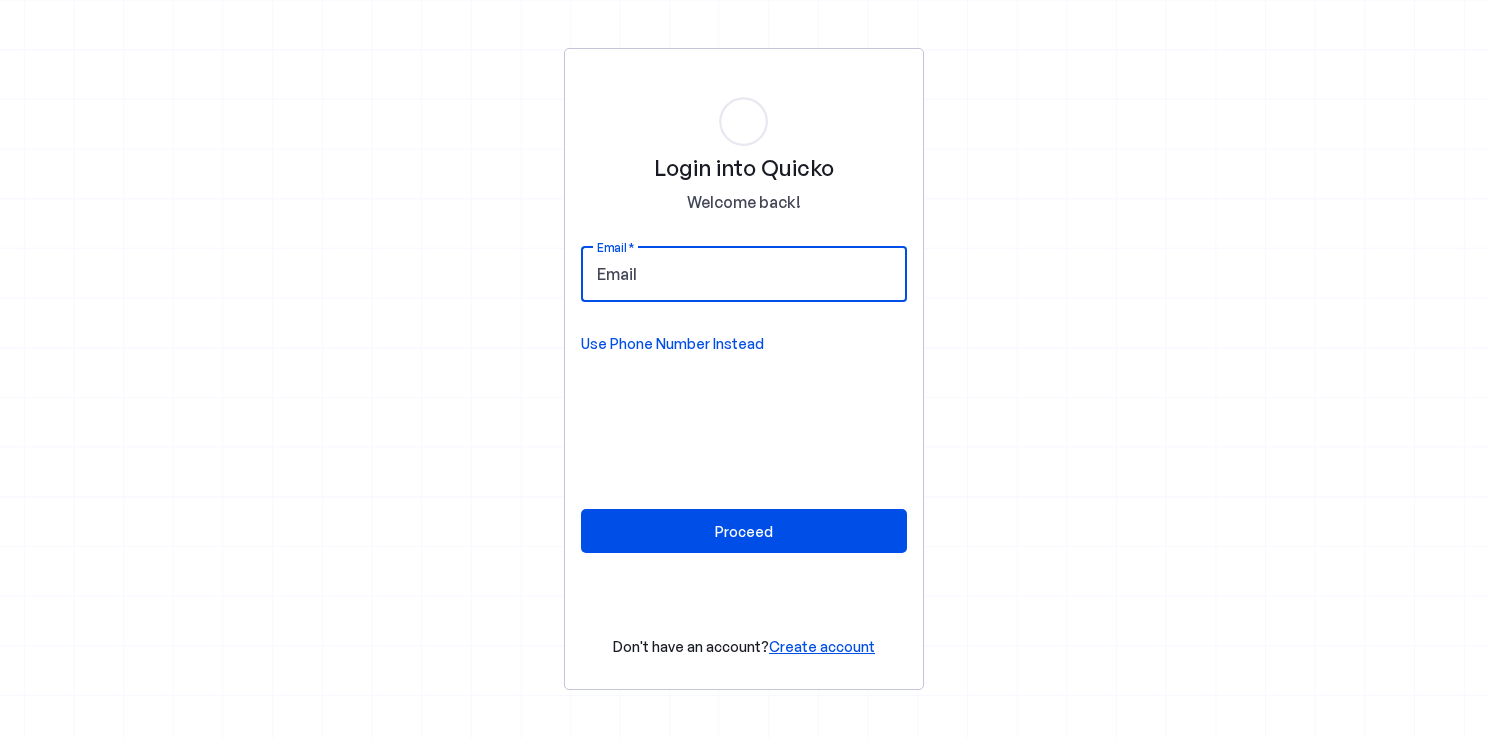 click on "Email" at bounding box center (744, 274) 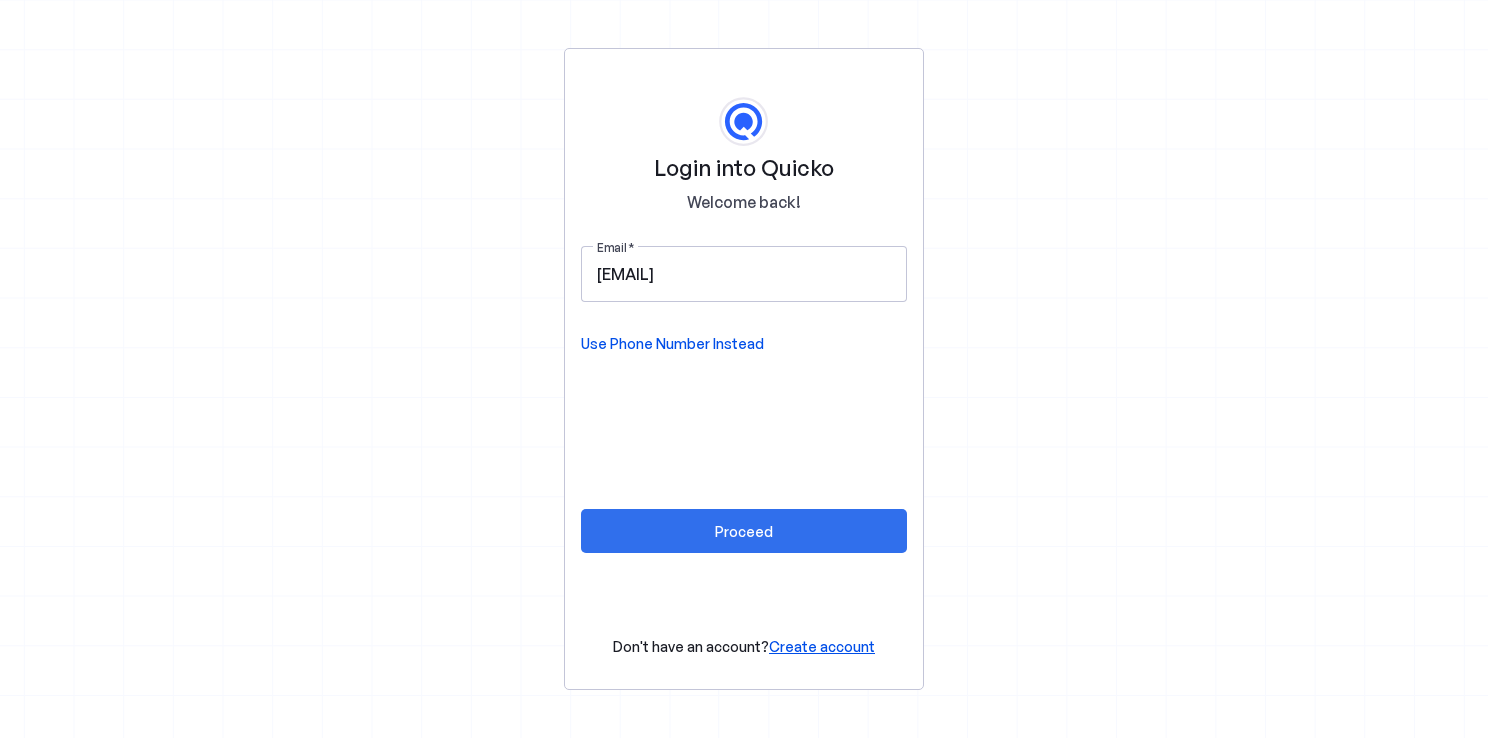 click on "Proceed" at bounding box center (744, 531) 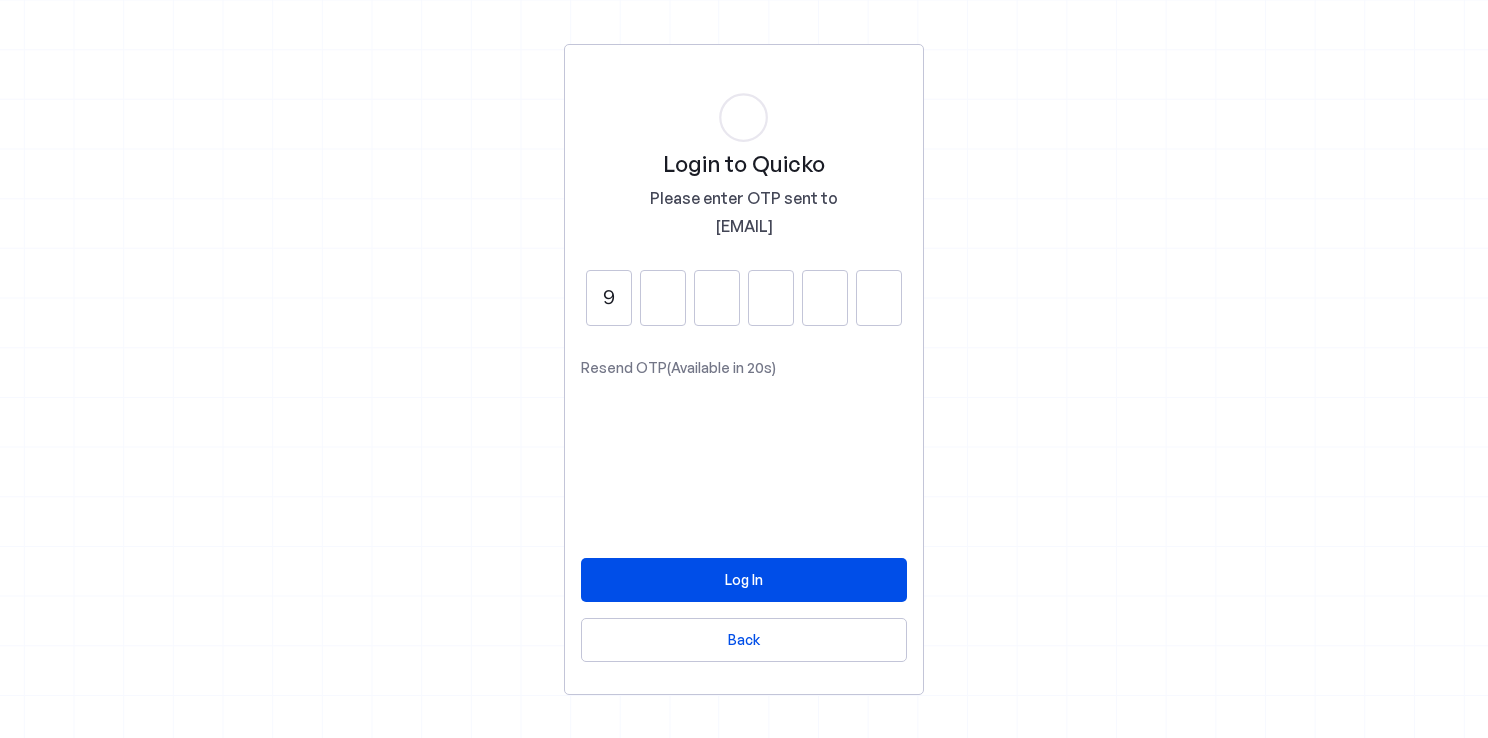 type on "9" 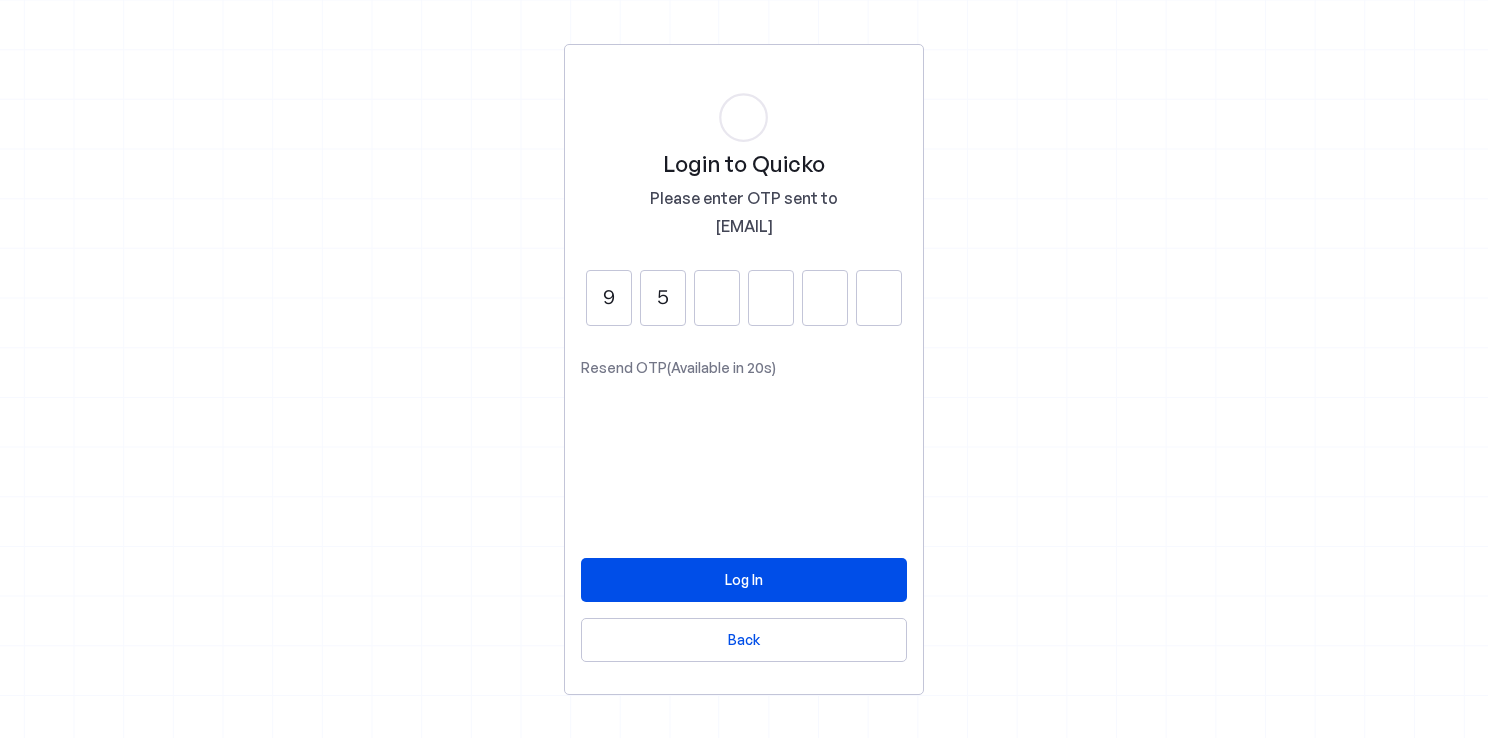 type on "5" 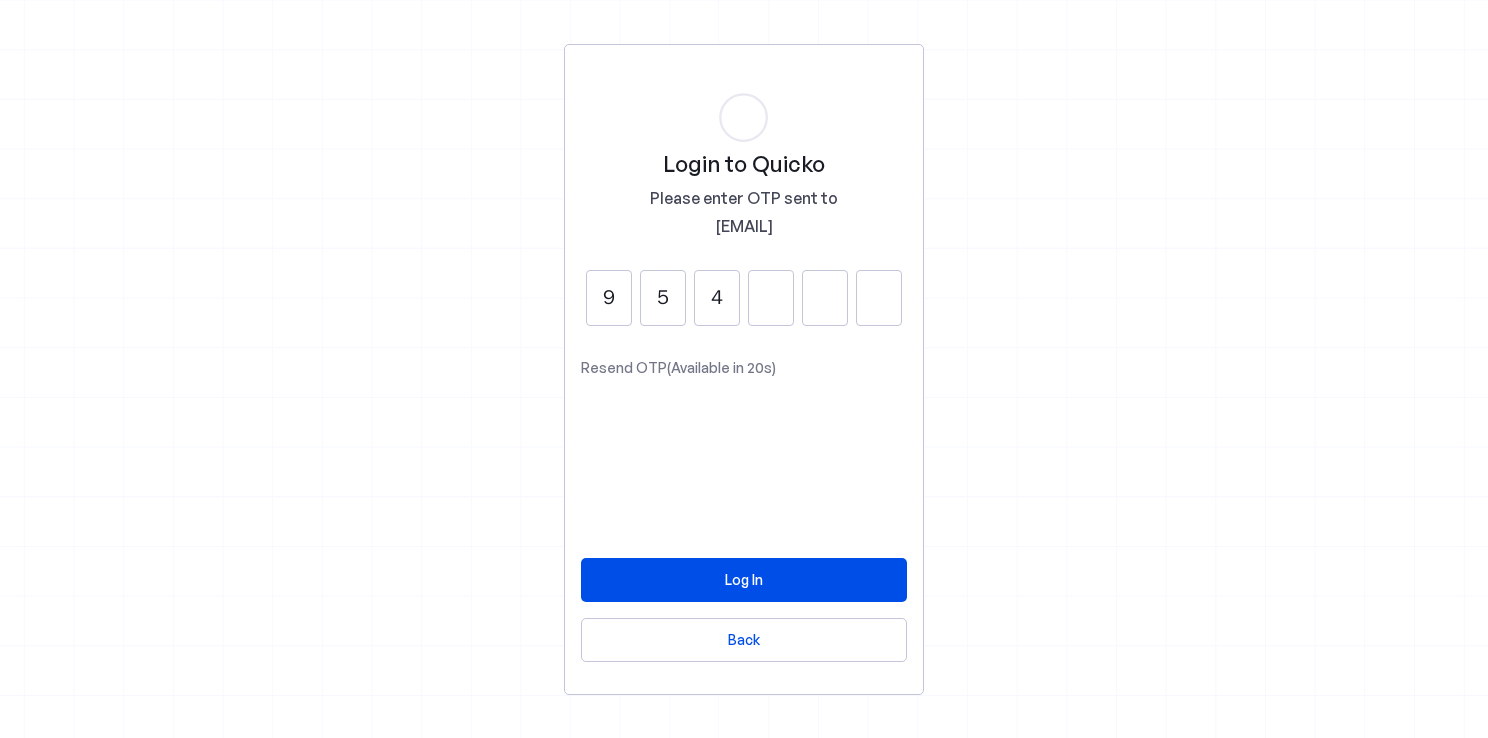 type on "4" 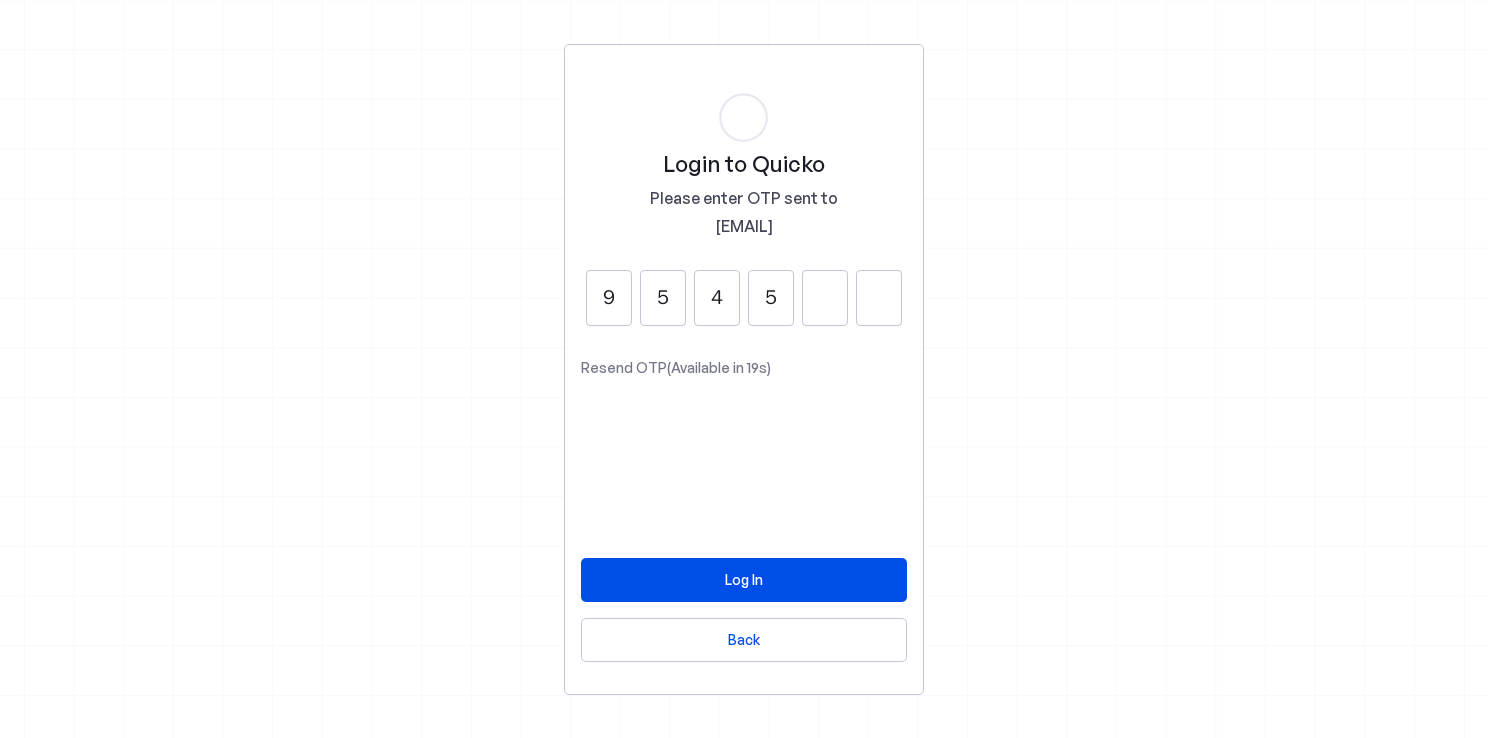 type on "5" 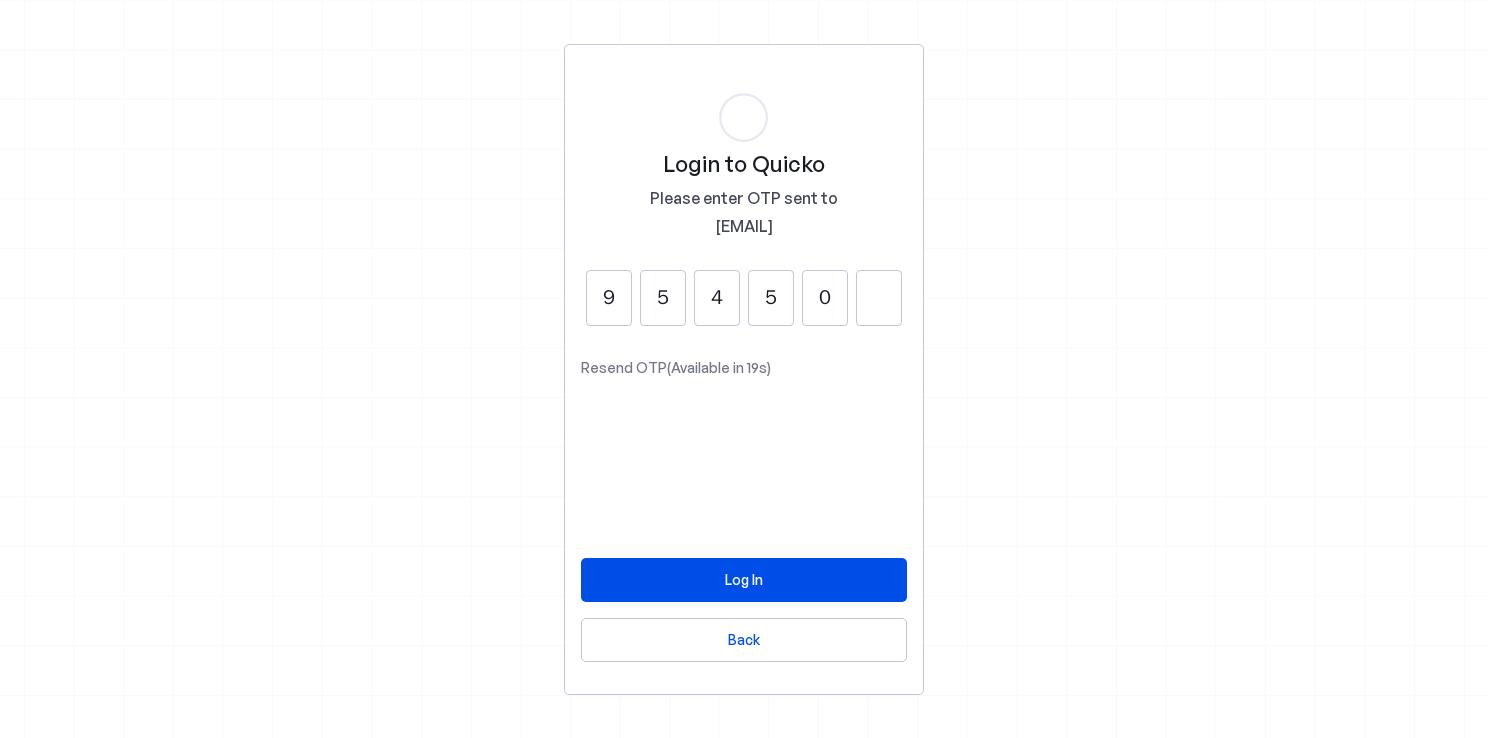 type on "0" 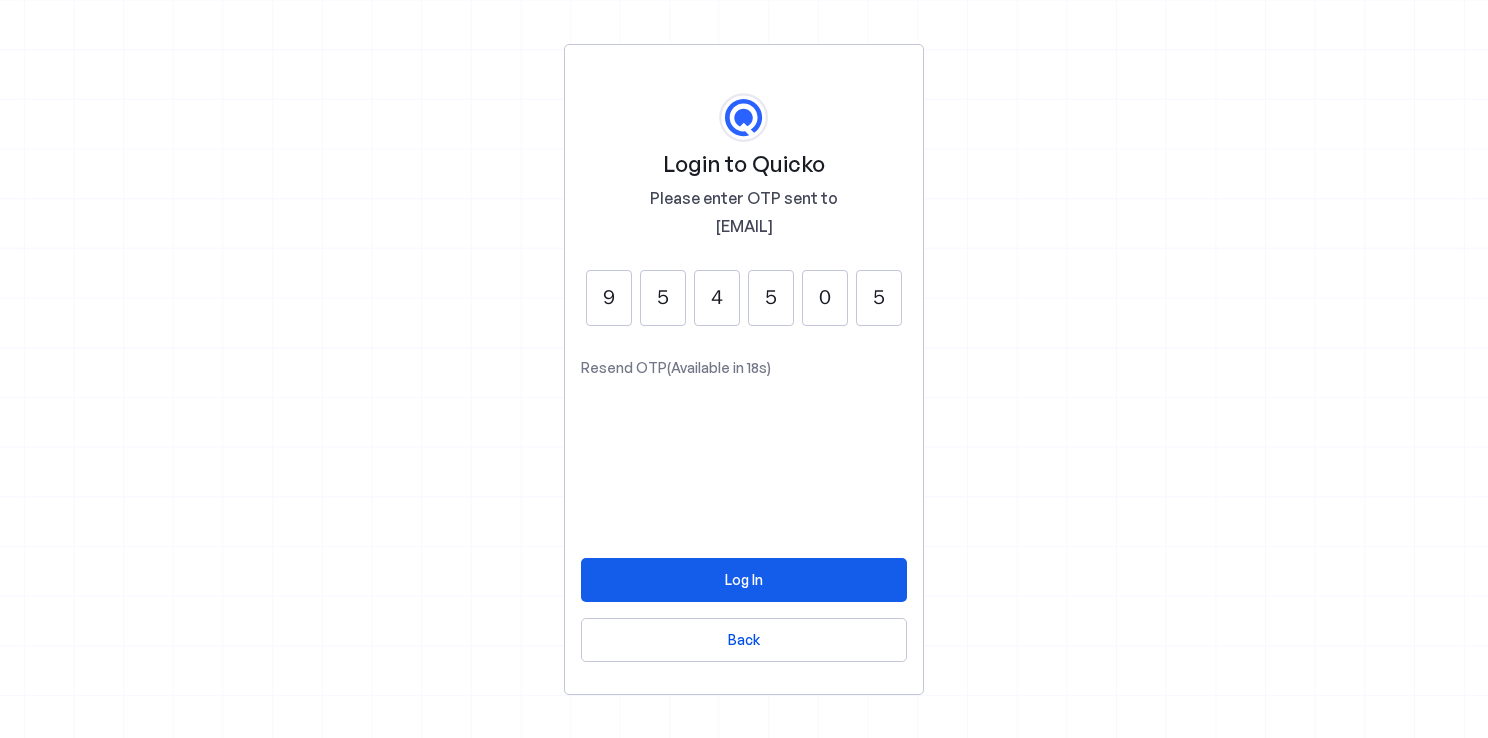 type on "5" 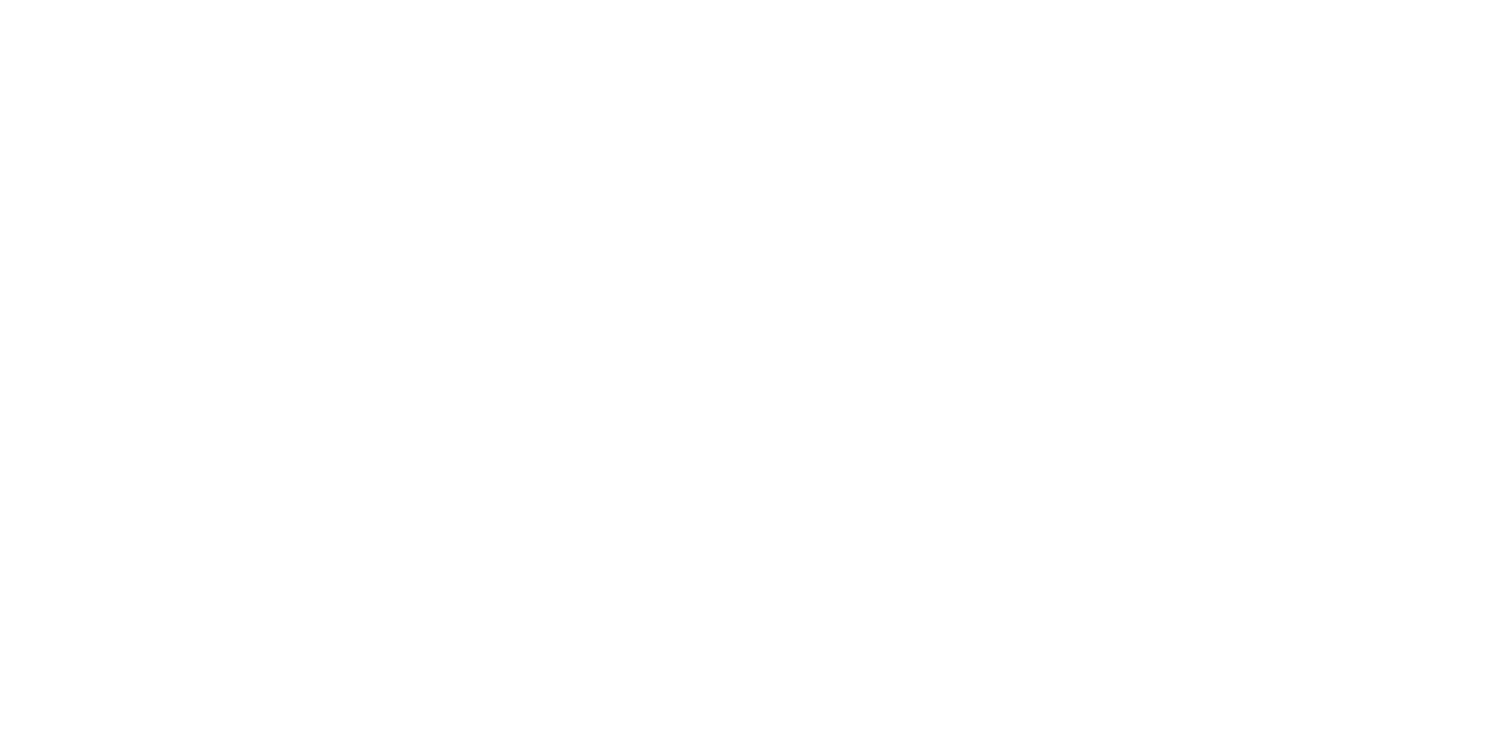 scroll, scrollTop: 0, scrollLeft: 0, axis: both 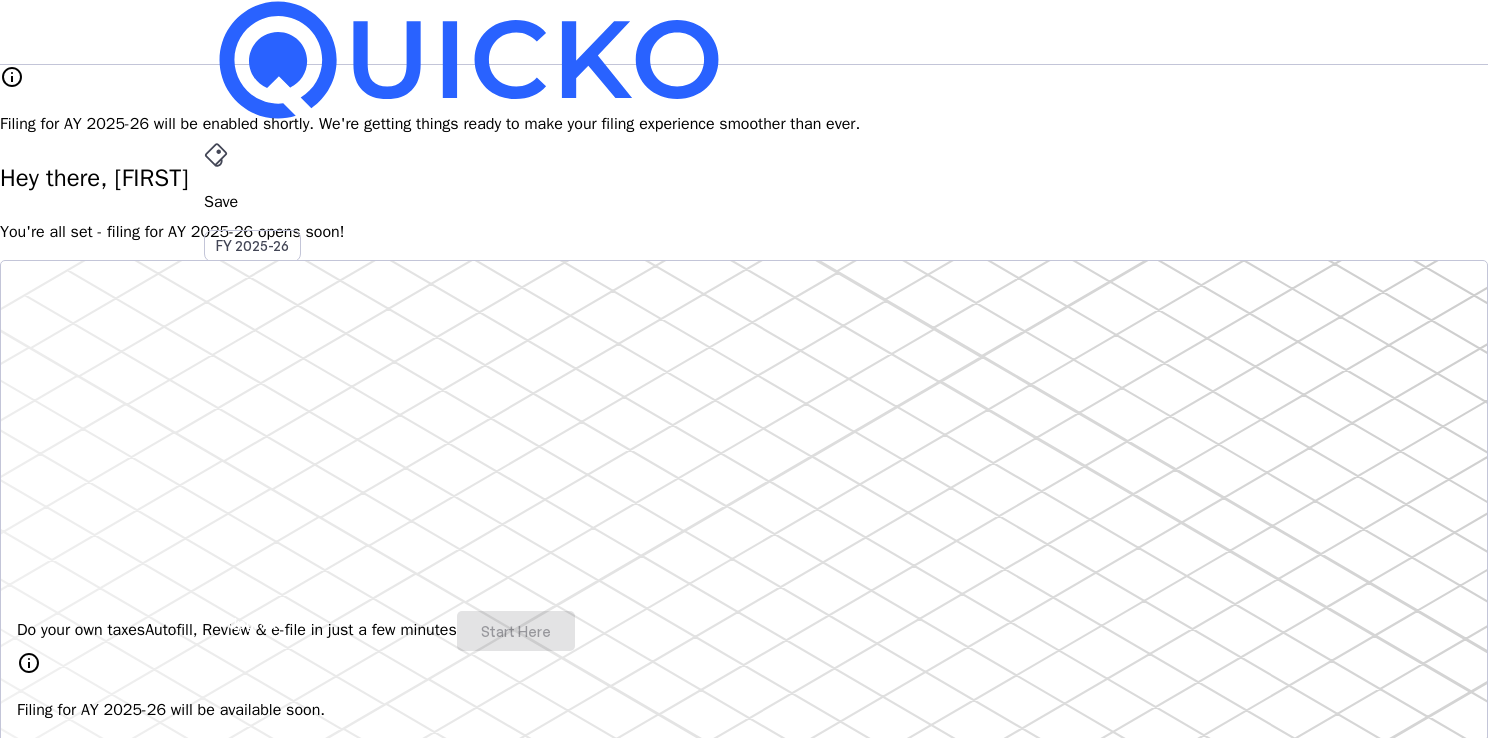 click on "SA" at bounding box center [220, 587] 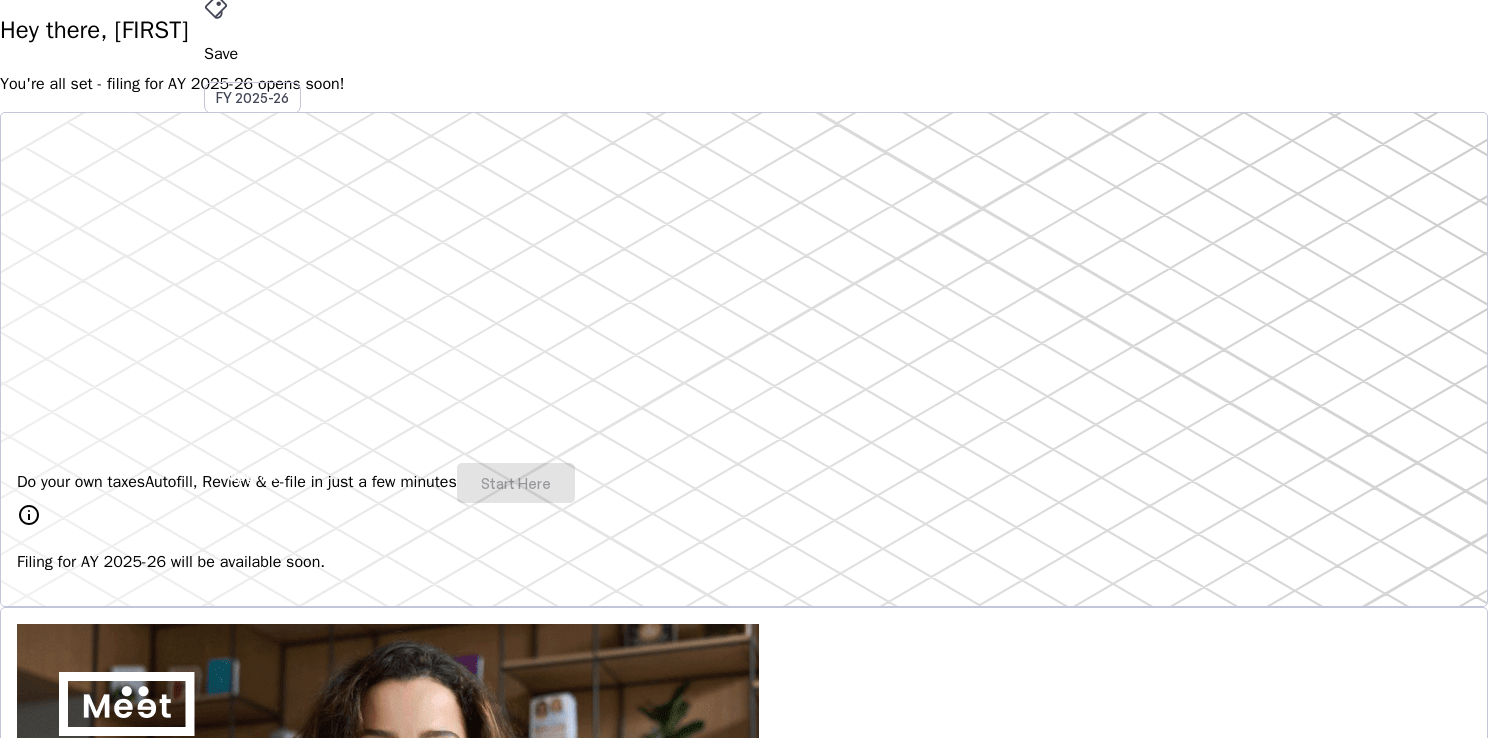 scroll, scrollTop: 300, scrollLeft: 0, axis: vertical 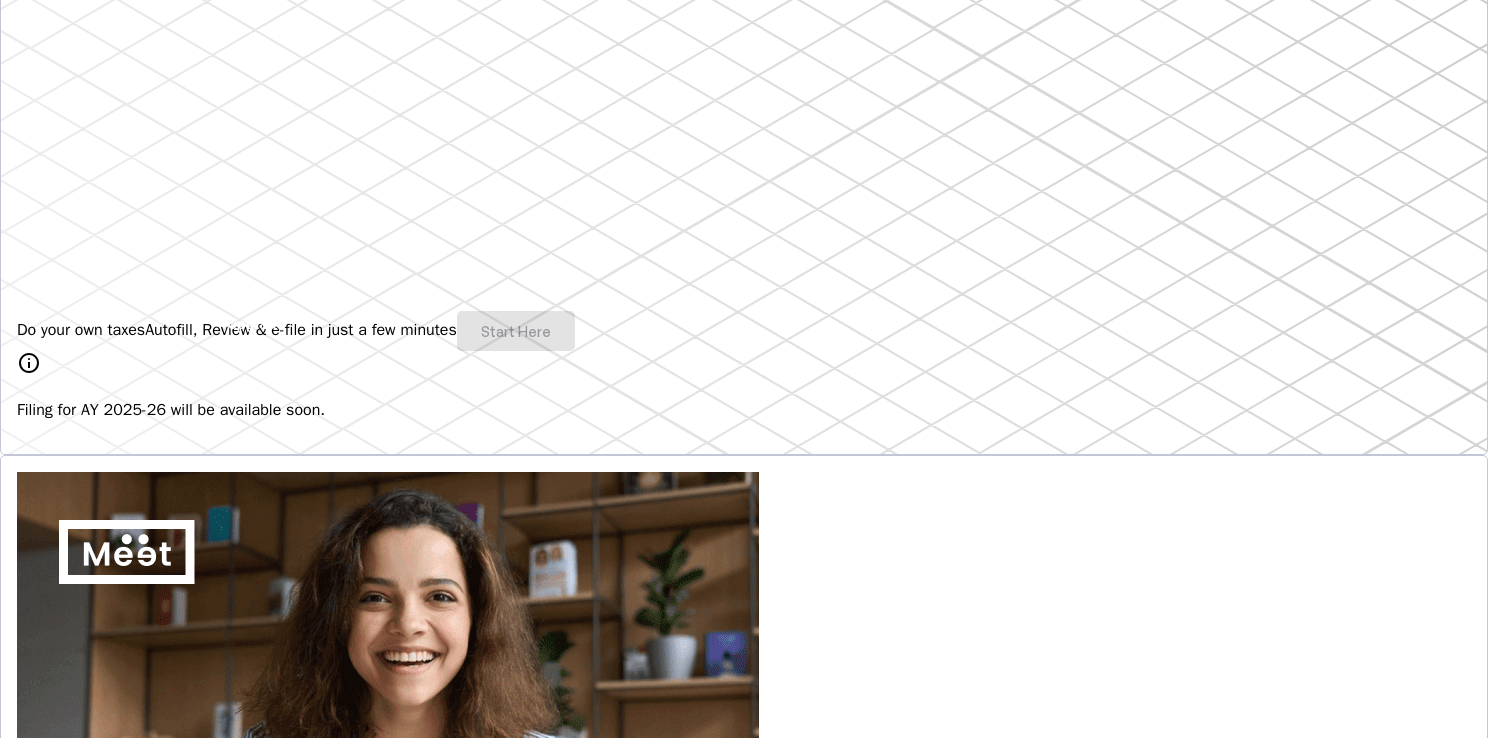 drag, startPoint x: 1245, startPoint y: 350, endPoint x: 928, endPoint y: 316, distance: 318.8181 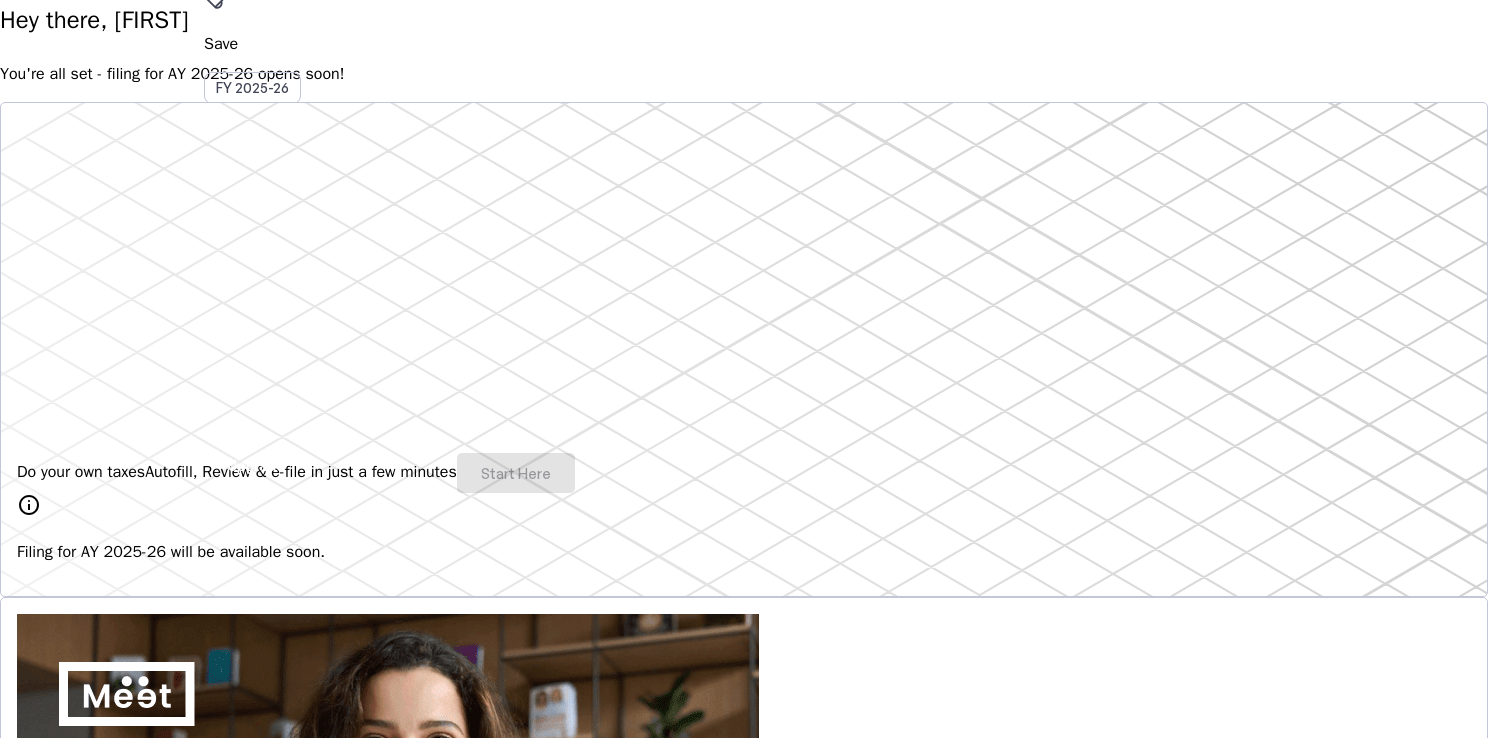 scroll, scrollTop: 0, scrollLeft: 0, axis: both 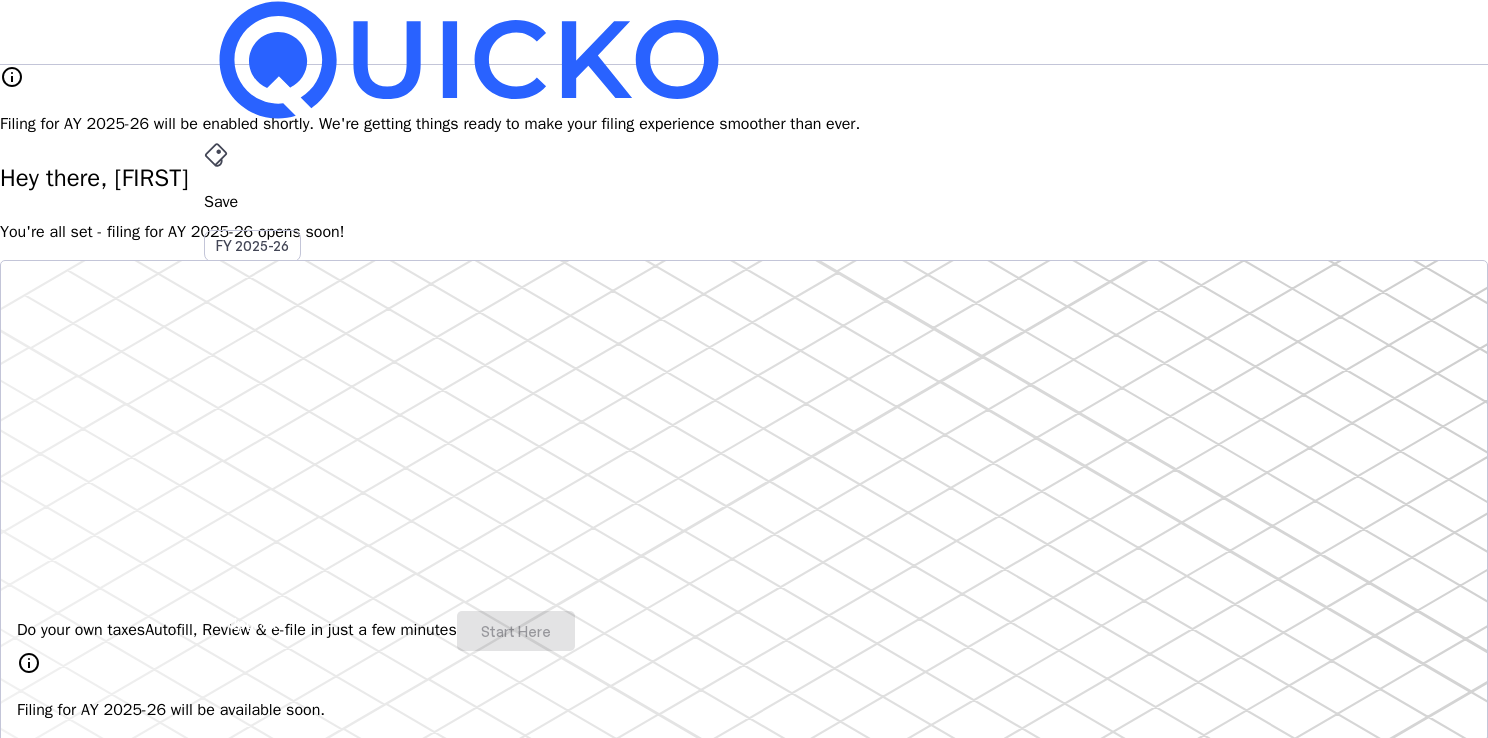 click on "Save FY 2025-26  Pay   File AY 2025-26  More  arrow_drop_down  SA   Upgrade" at bounding box center (744, 32) 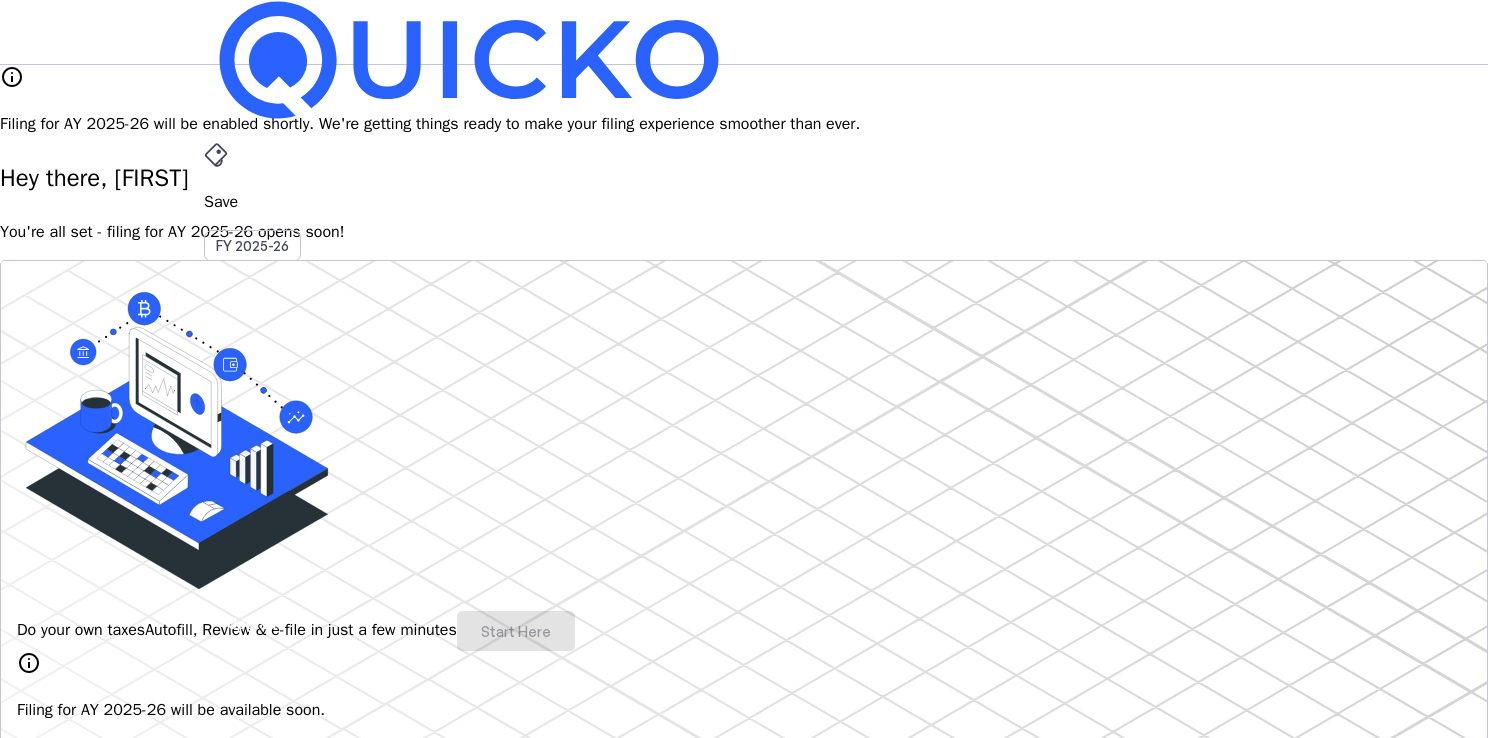 click on "SA" at bounding box center [220, 587] 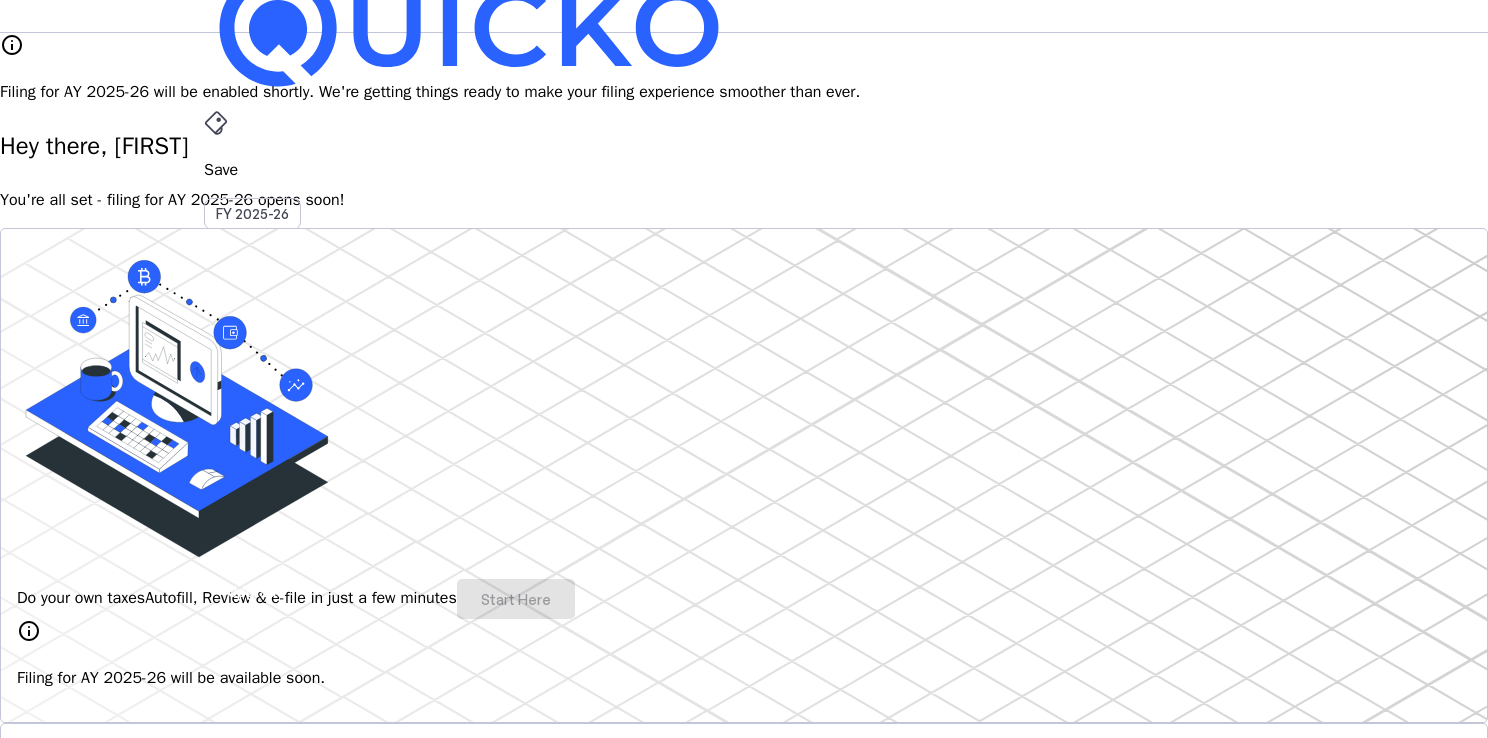 scroll, scrollTop: 0, scrollLeft: 0, axis: both 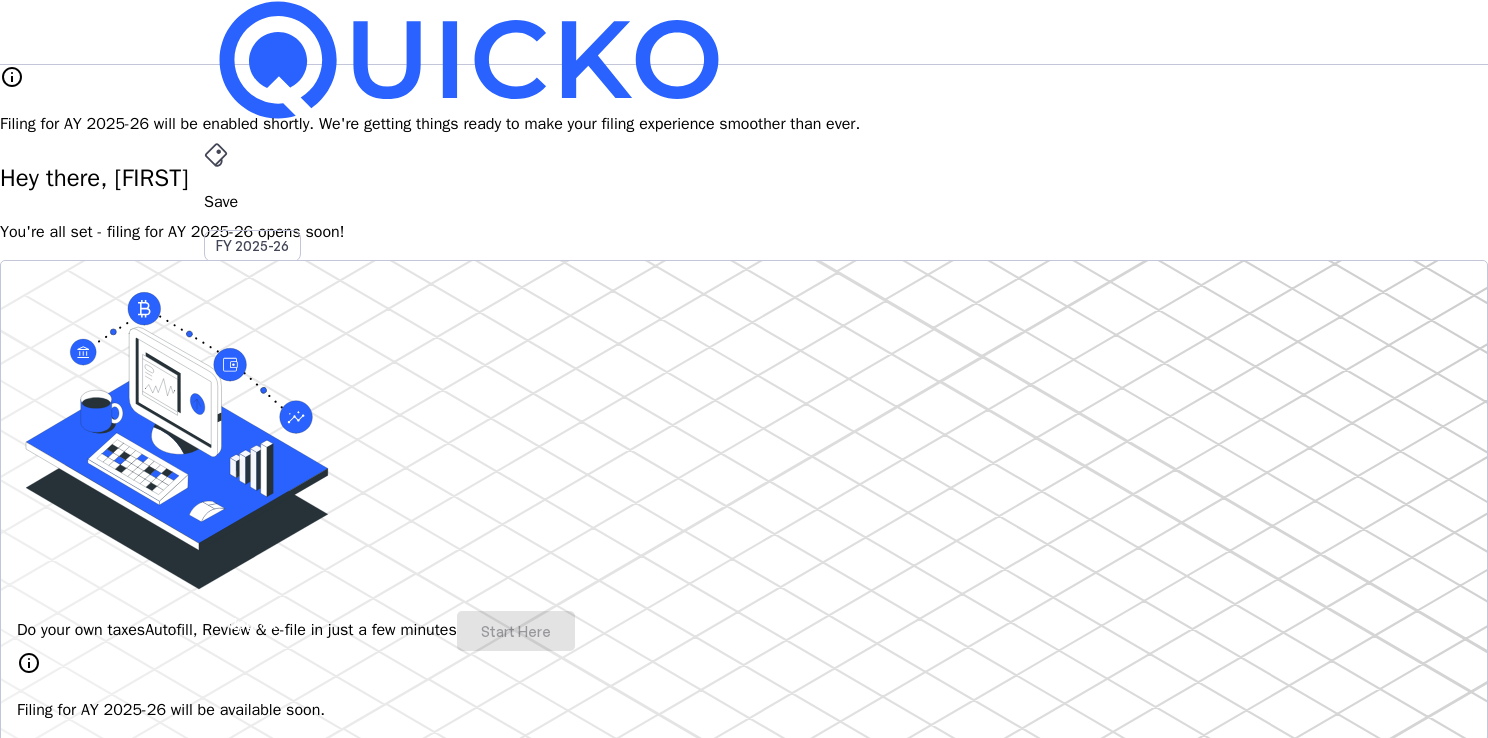 click on "Upgrade" at bounding box center [256, 623] 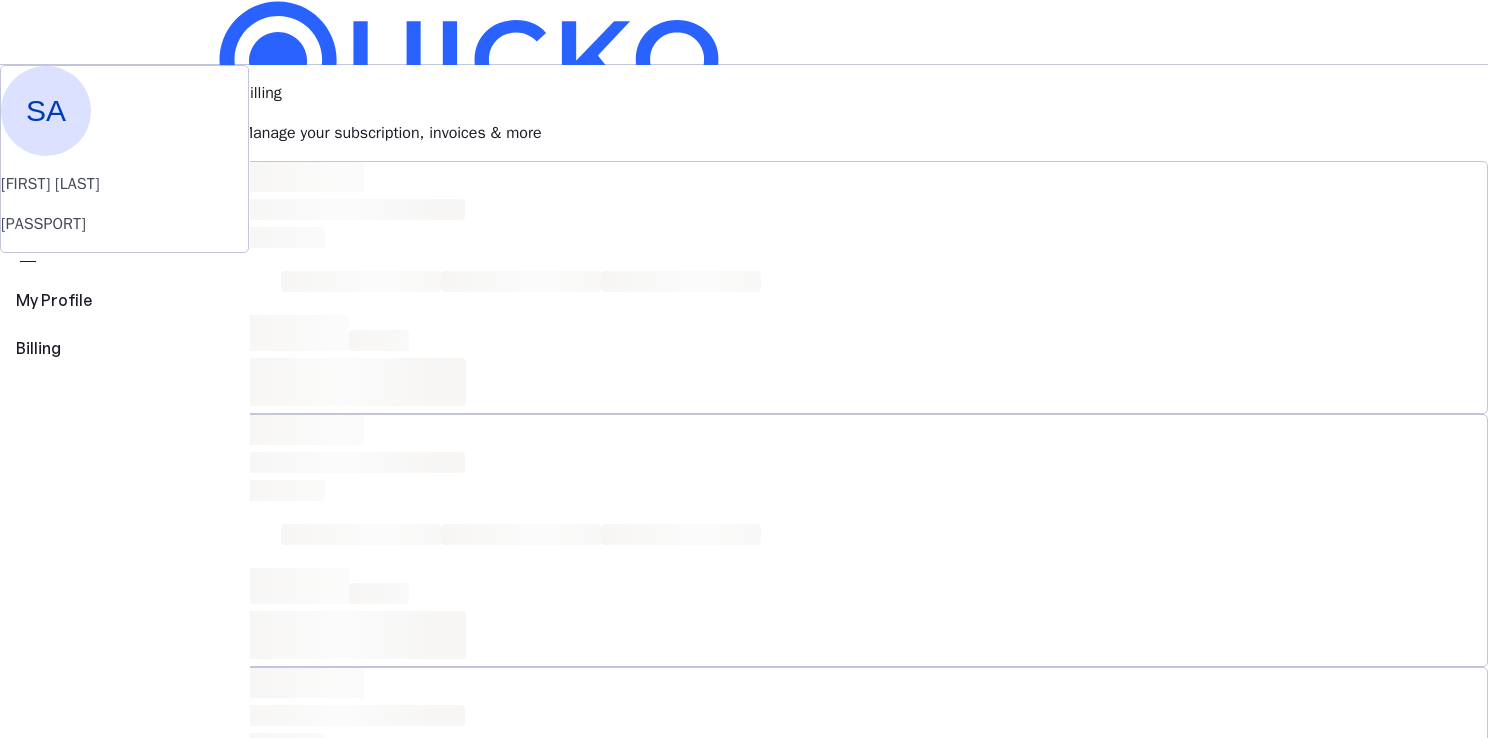 click on "Upgrade" at bounding box center (256, 623) 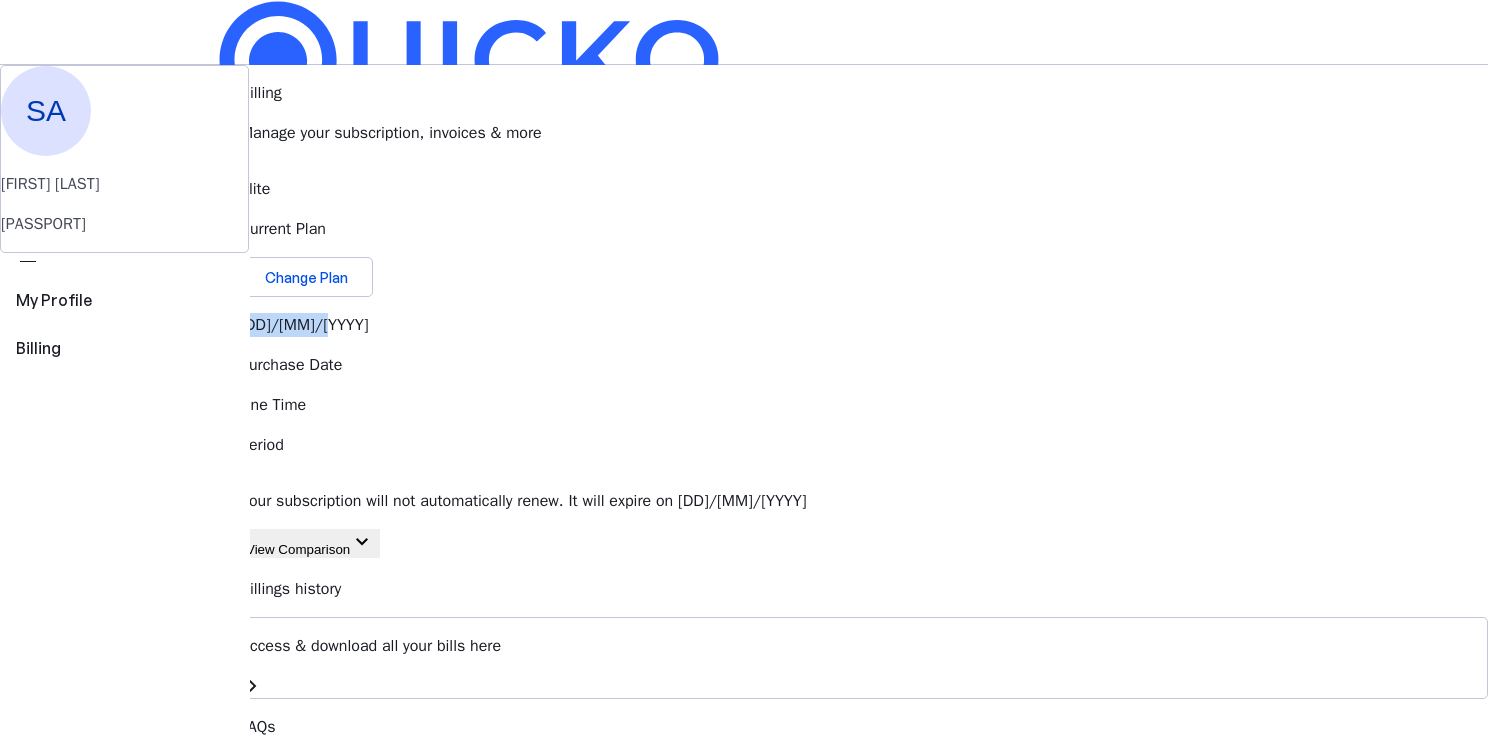 drag, startPoint x: 496, startPoint y: 306, endPoint x: 597, endPoint y: 295, distance: 101.597244 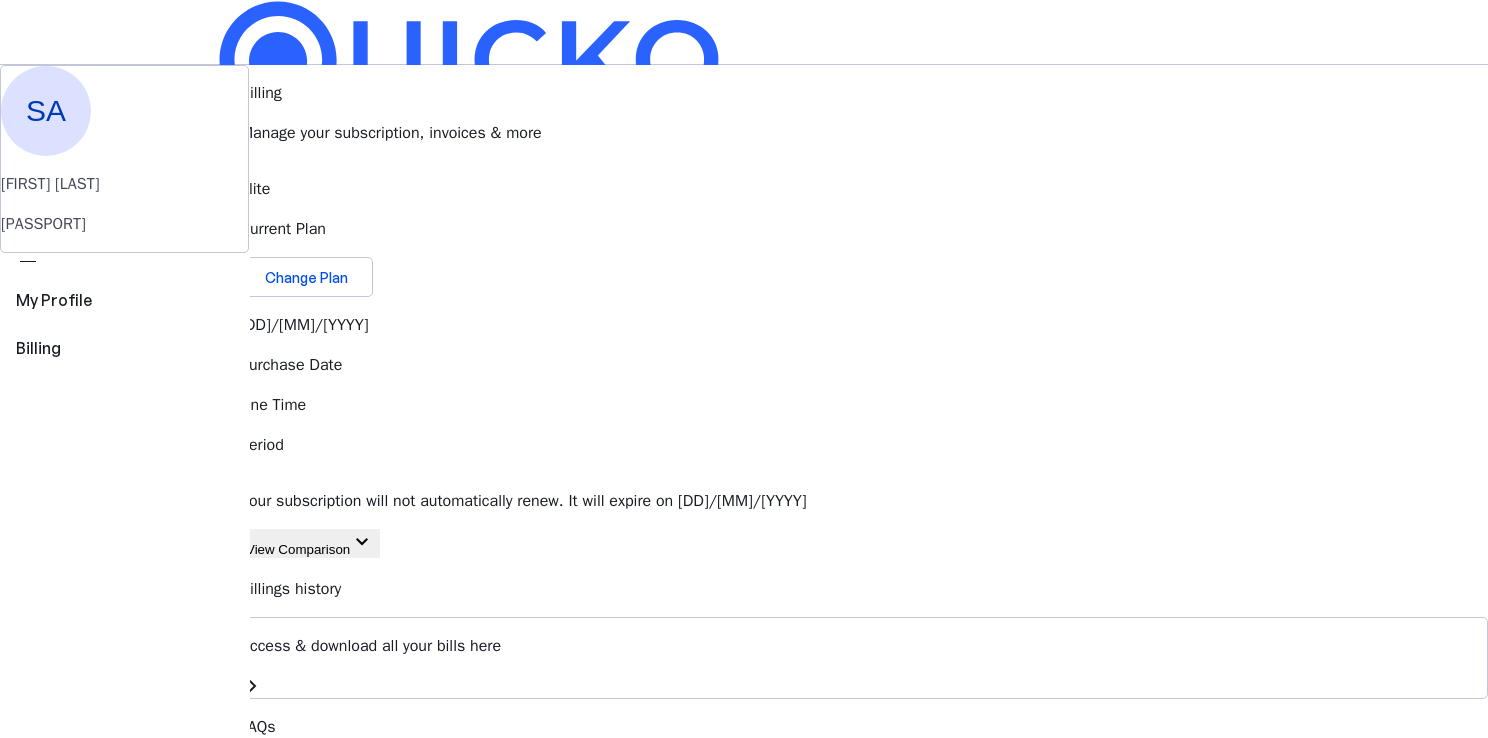 drag, startPoint x: 597, startPoint y: 295, endPoint x: 931, endPoint y: 373, distance: 342.98688 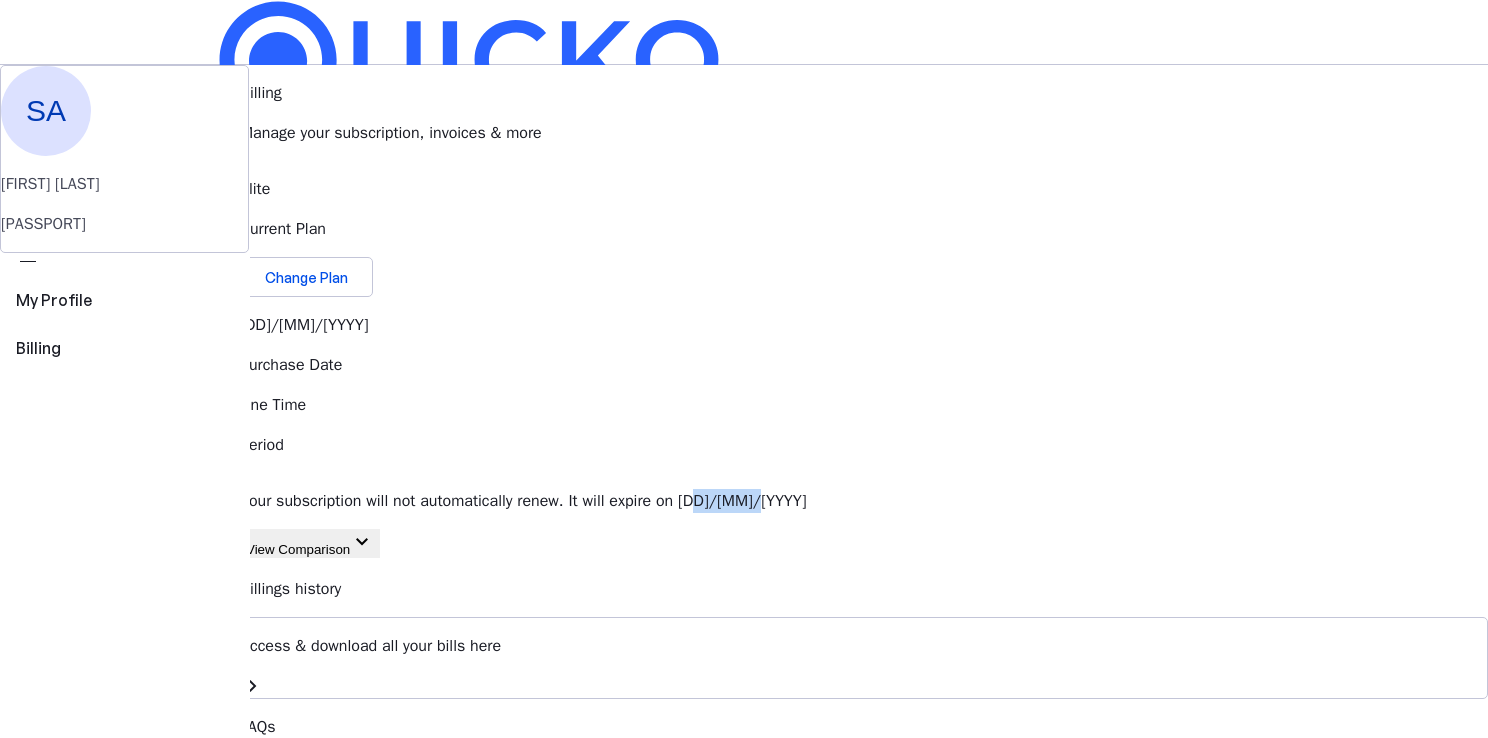 drag, startPoint x: 921, startPoint y: 388, endPoint x: 851, endPoint y: 385, distance: 70.064255 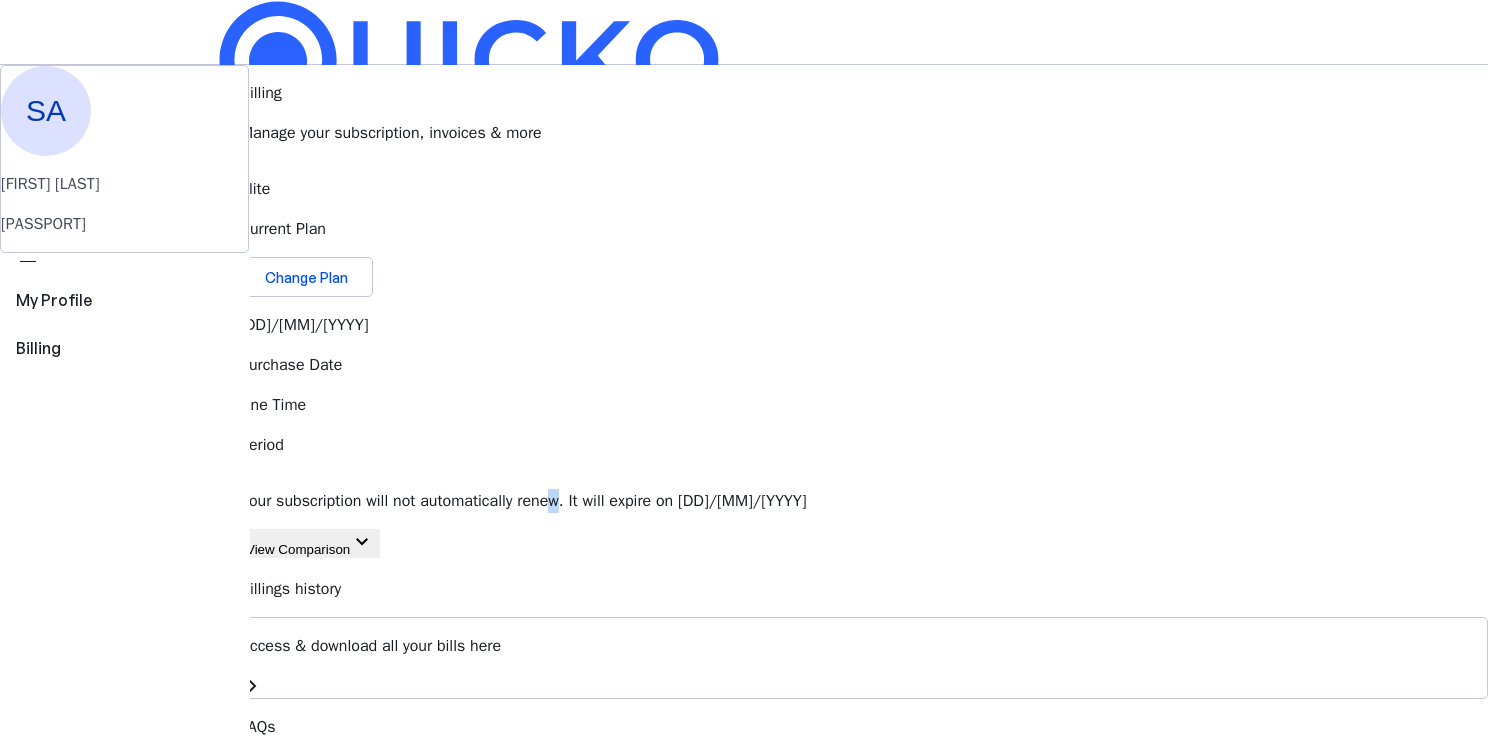 drag, startPoint x: 851, startPoint y: 385, endPoint x: 748, endPoint y: 385, distance: 103 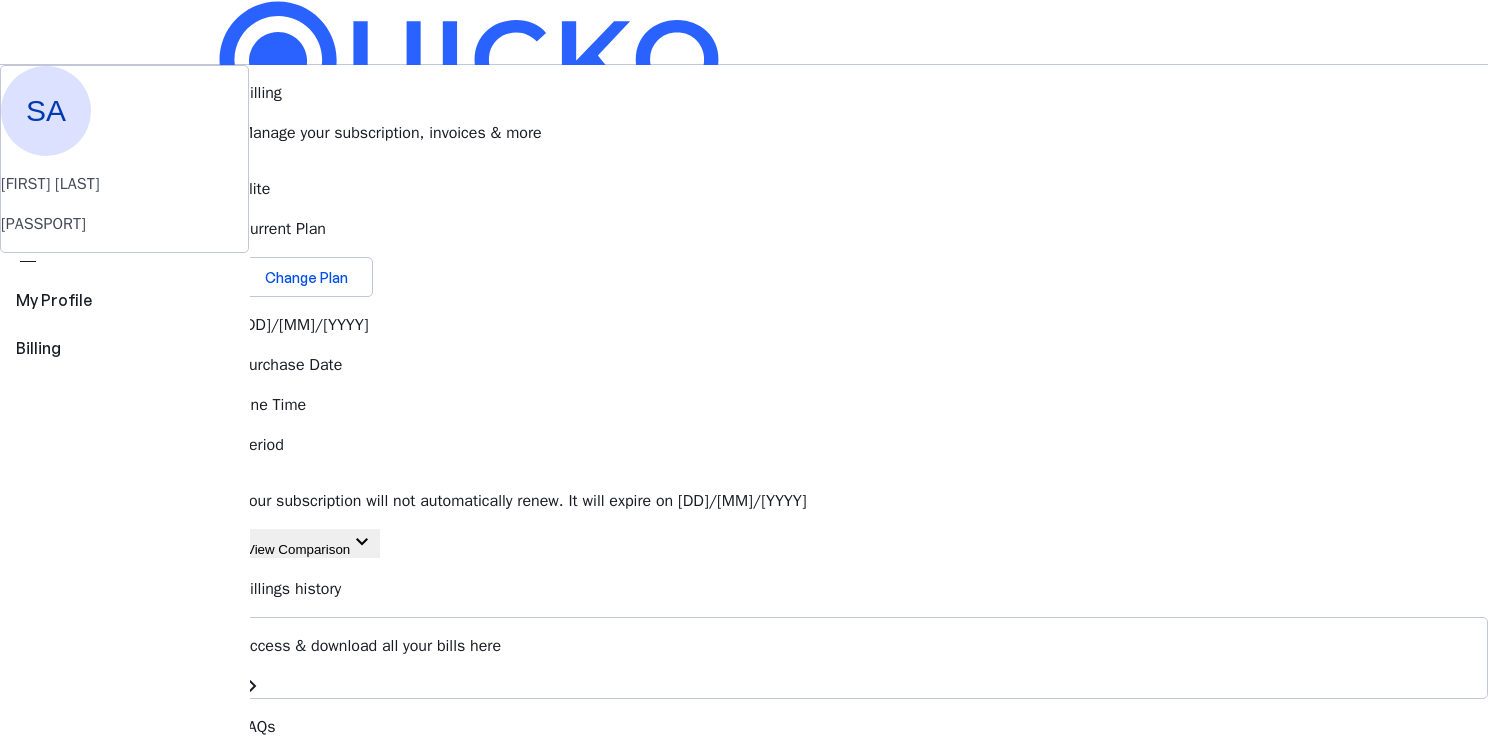 drag, startPoint x: 748, startPoint y: 385, endPoint x: 699, endPoint y: 359, distance: 55.470715 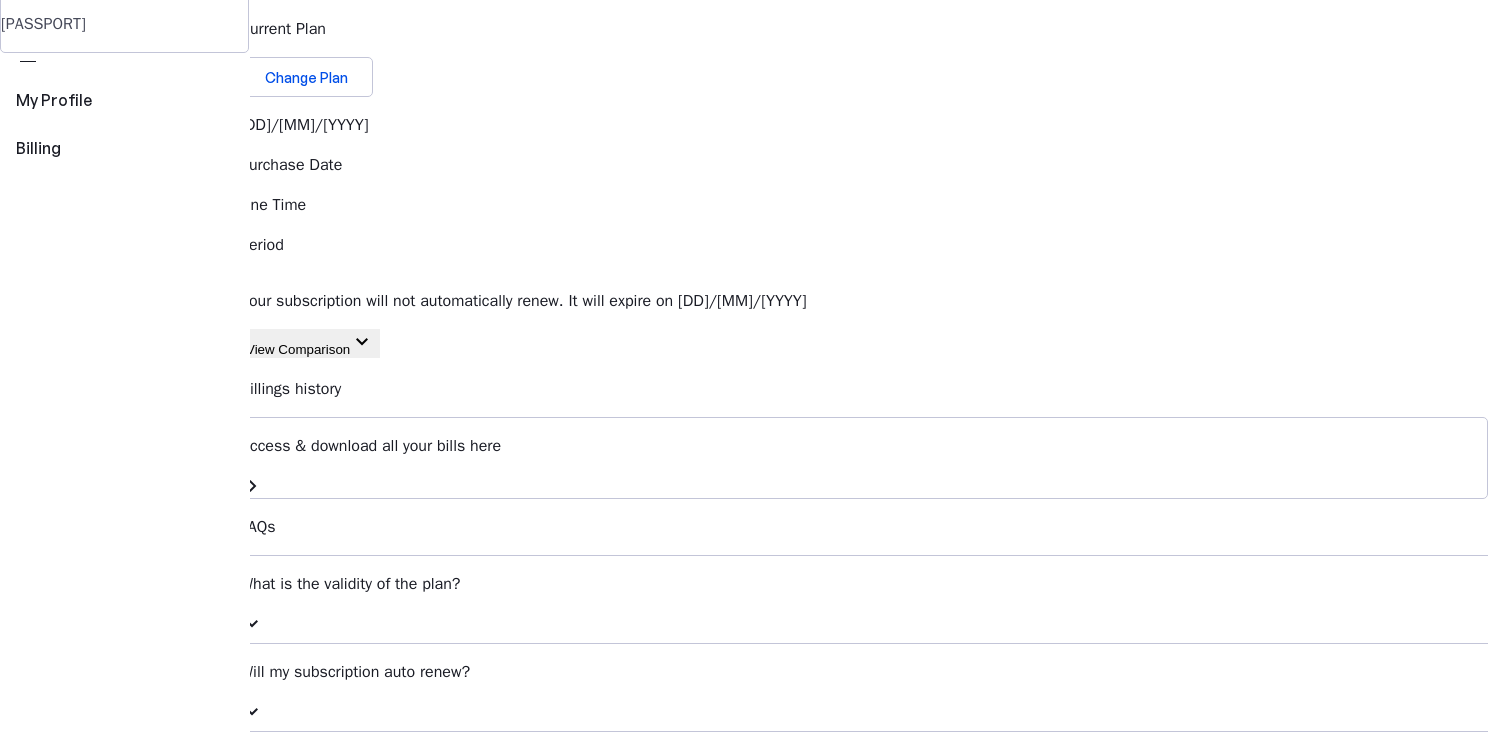 click on "Access & download all your bills here" at bounding box center [864, 446] 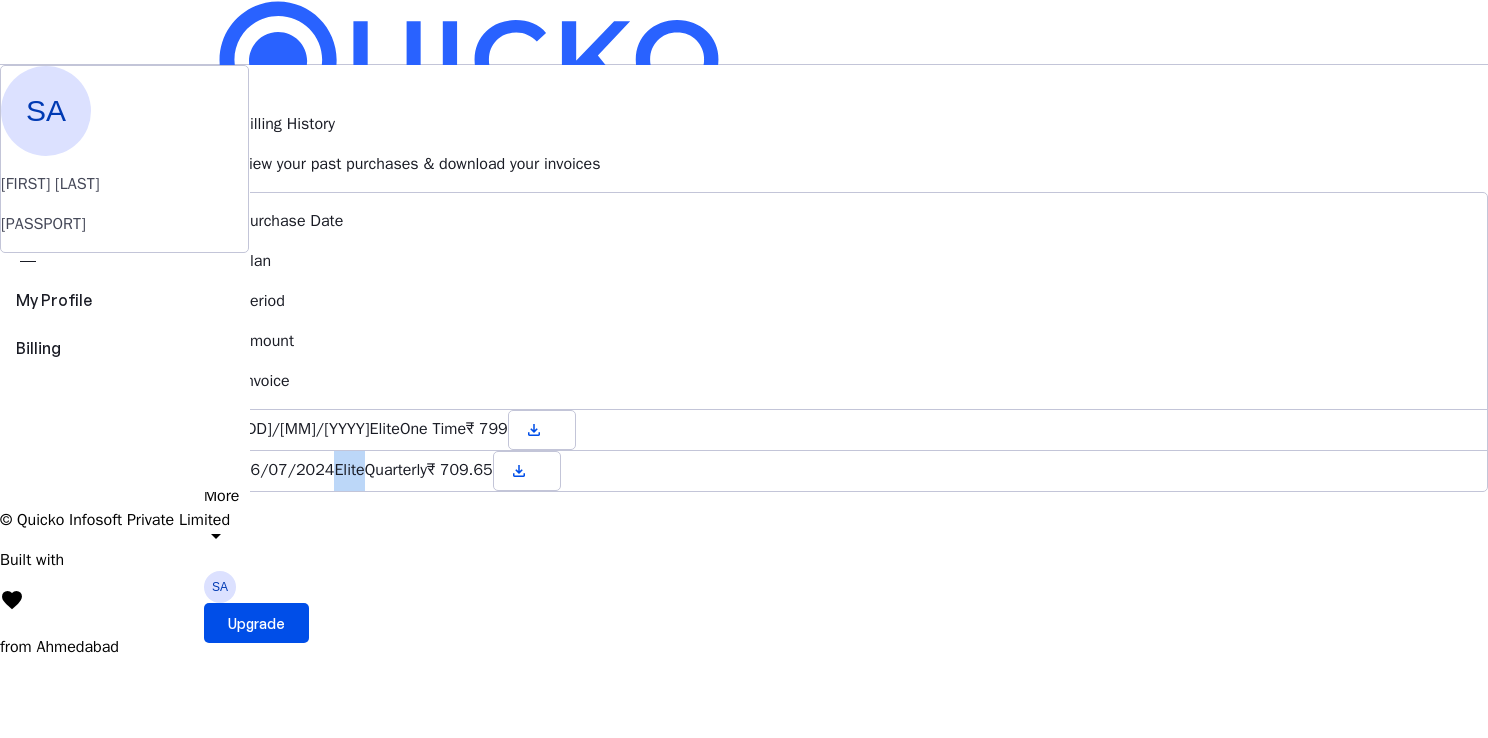 drag, startPoint x: 666, startPoint y: 391, endPoint x: 726, endPoint y: 396, distance: 60.207973 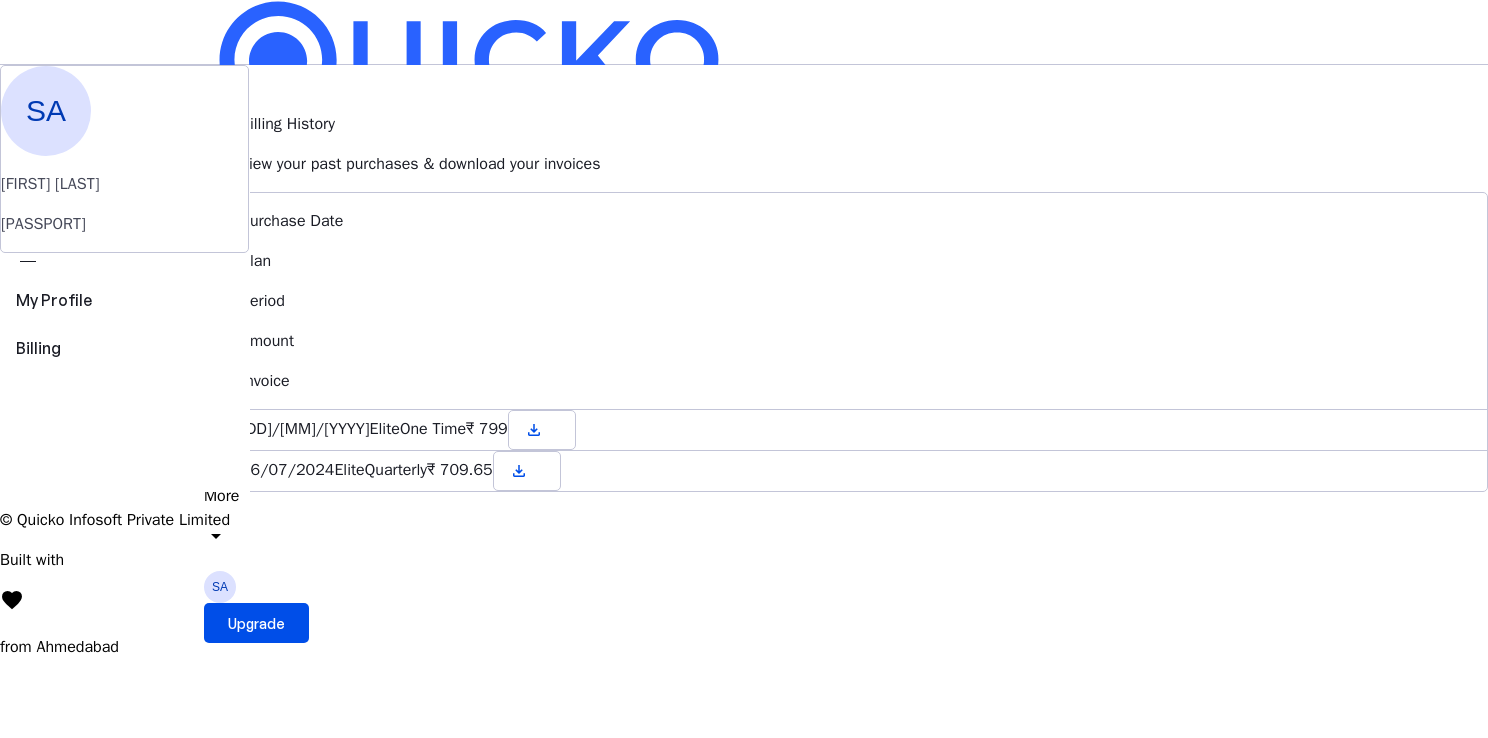 drag, startPoint x: 726, startPoint y: 396, endPoint x: 866, endPoint y: 477, distance: 161.74362 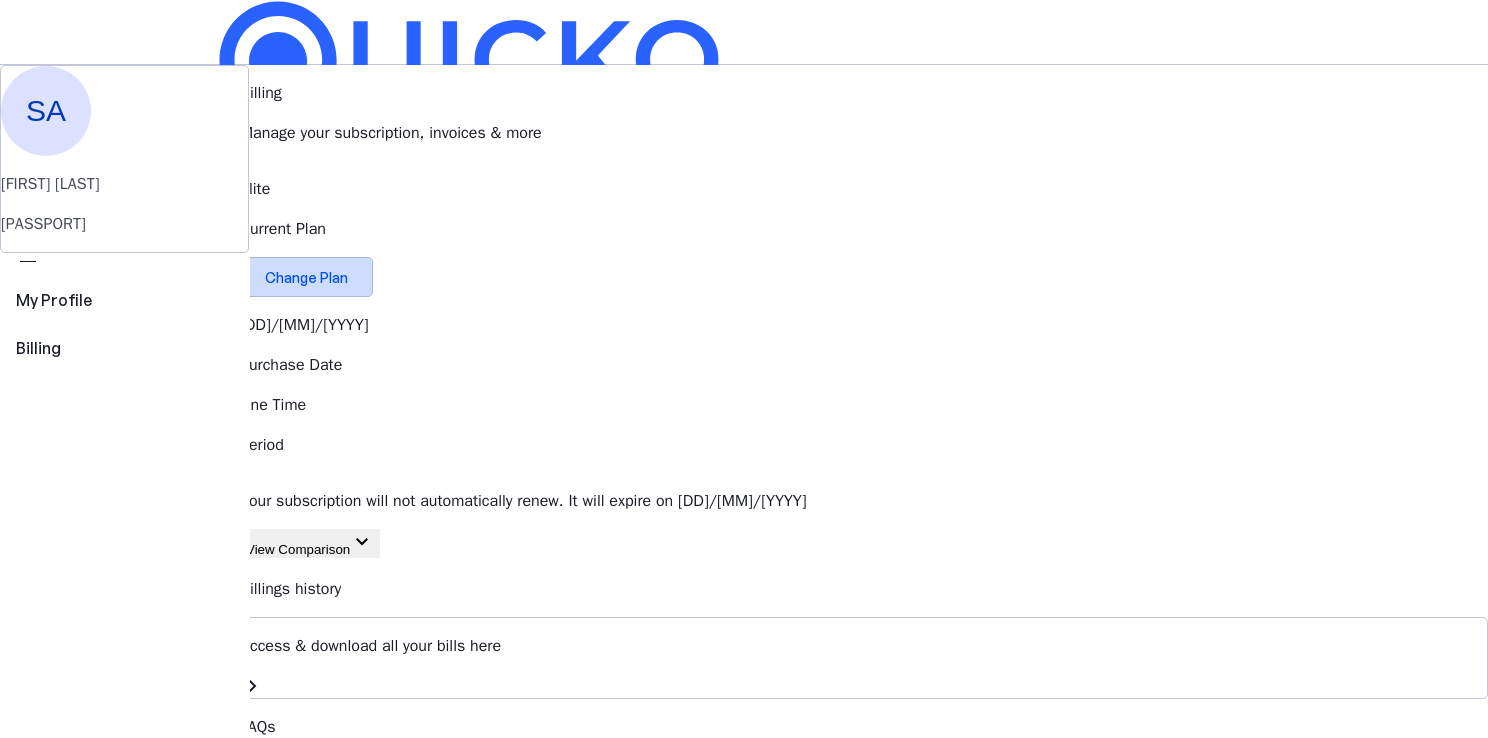 click on "Change Plan" at bounding box center [306, 277] 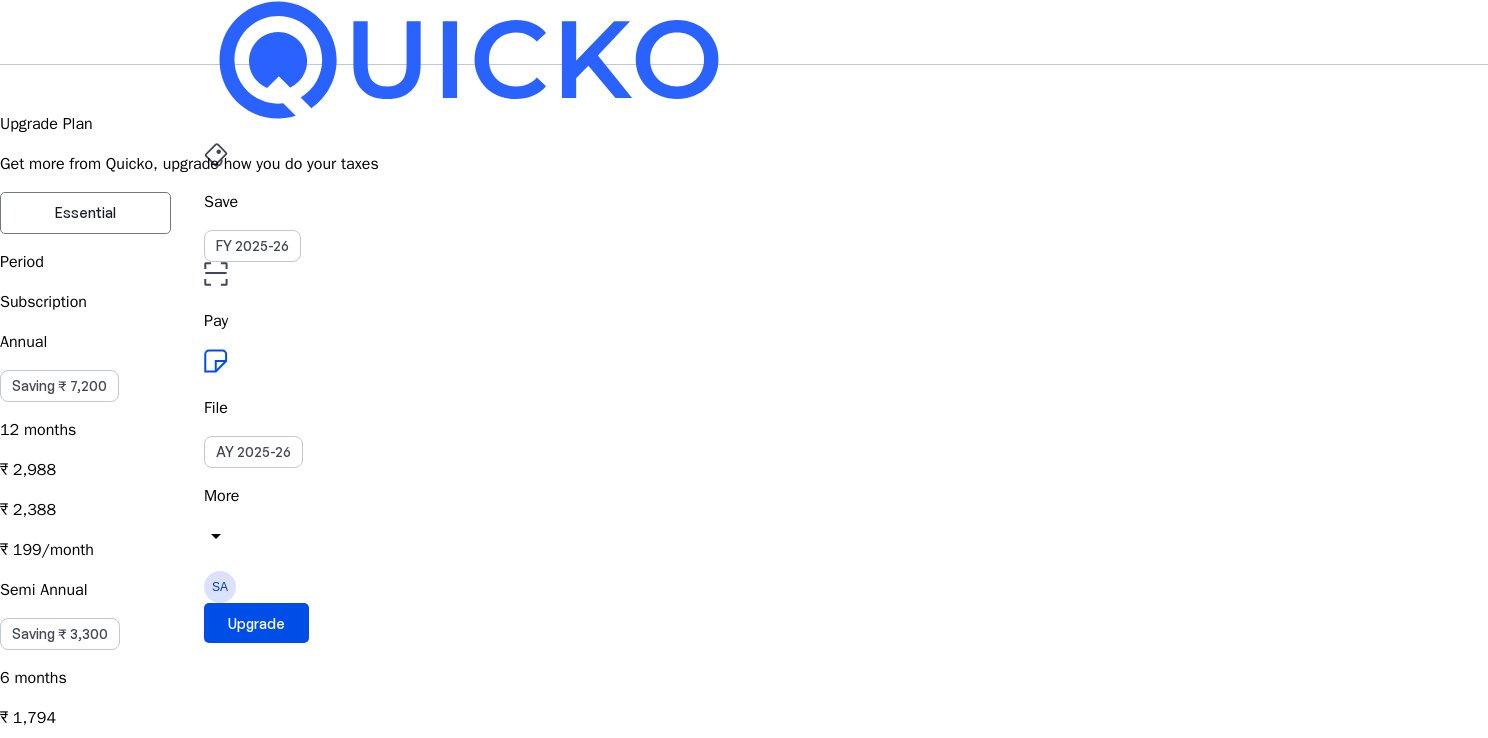 scroll, scrollTop: 400, scrollLeft: 0, axis: vertical 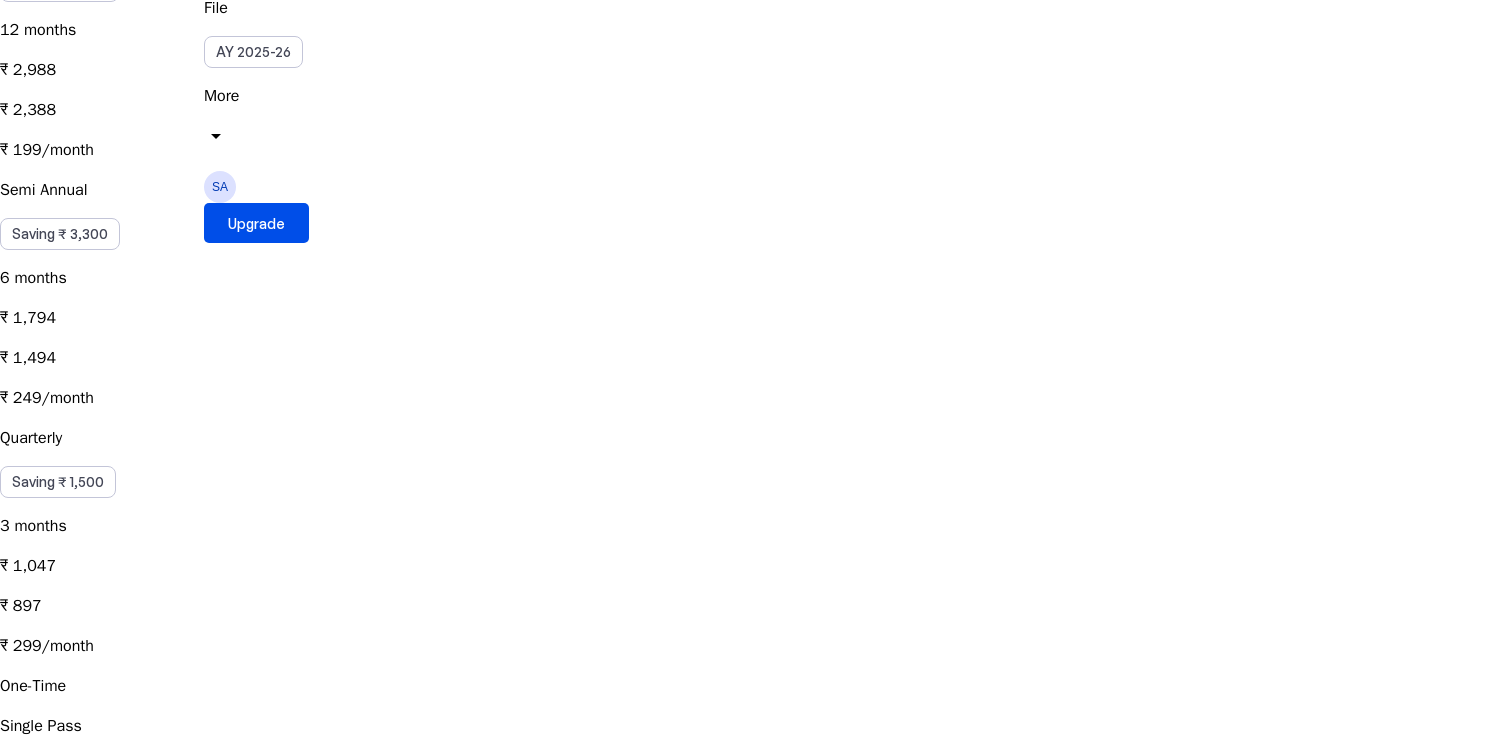 click on "Quarterly  Saving ₹ 1,500  3 months   ₹ 1,047   ₹ 897  ₹ 299/month" at bounding box center [744, 542] 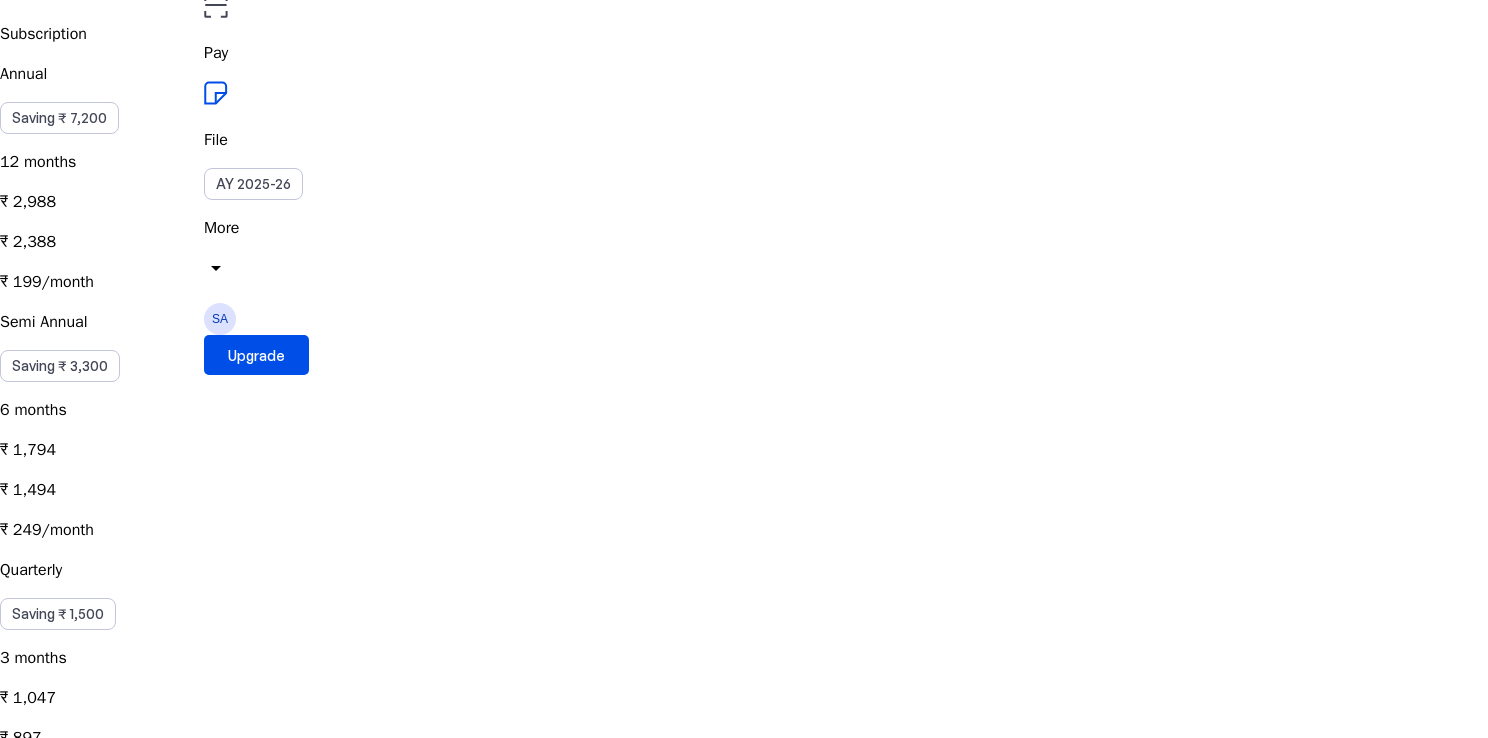 scroll, scrollTop: 299, scrollLeft: 0, axis: vertical 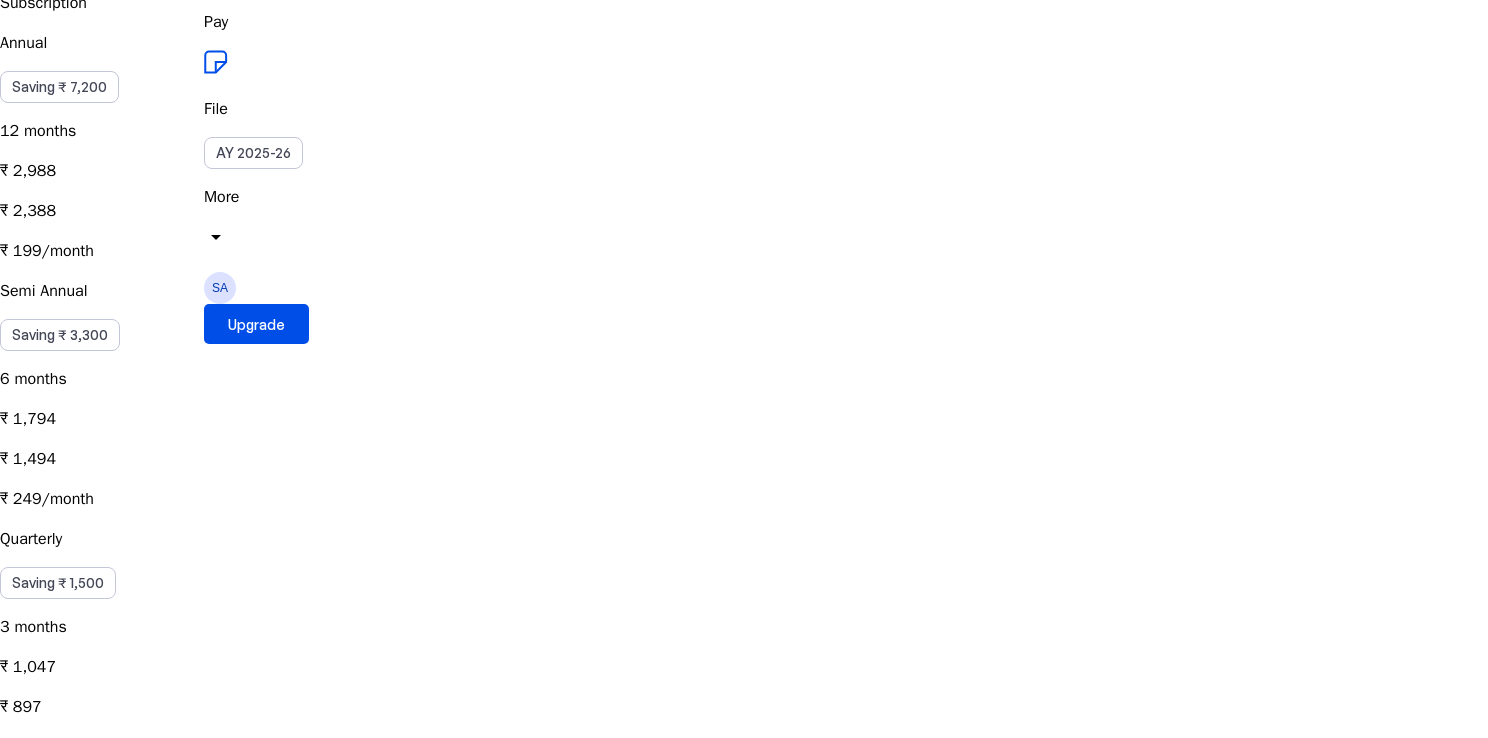 click at bounding box center [78, 1929] 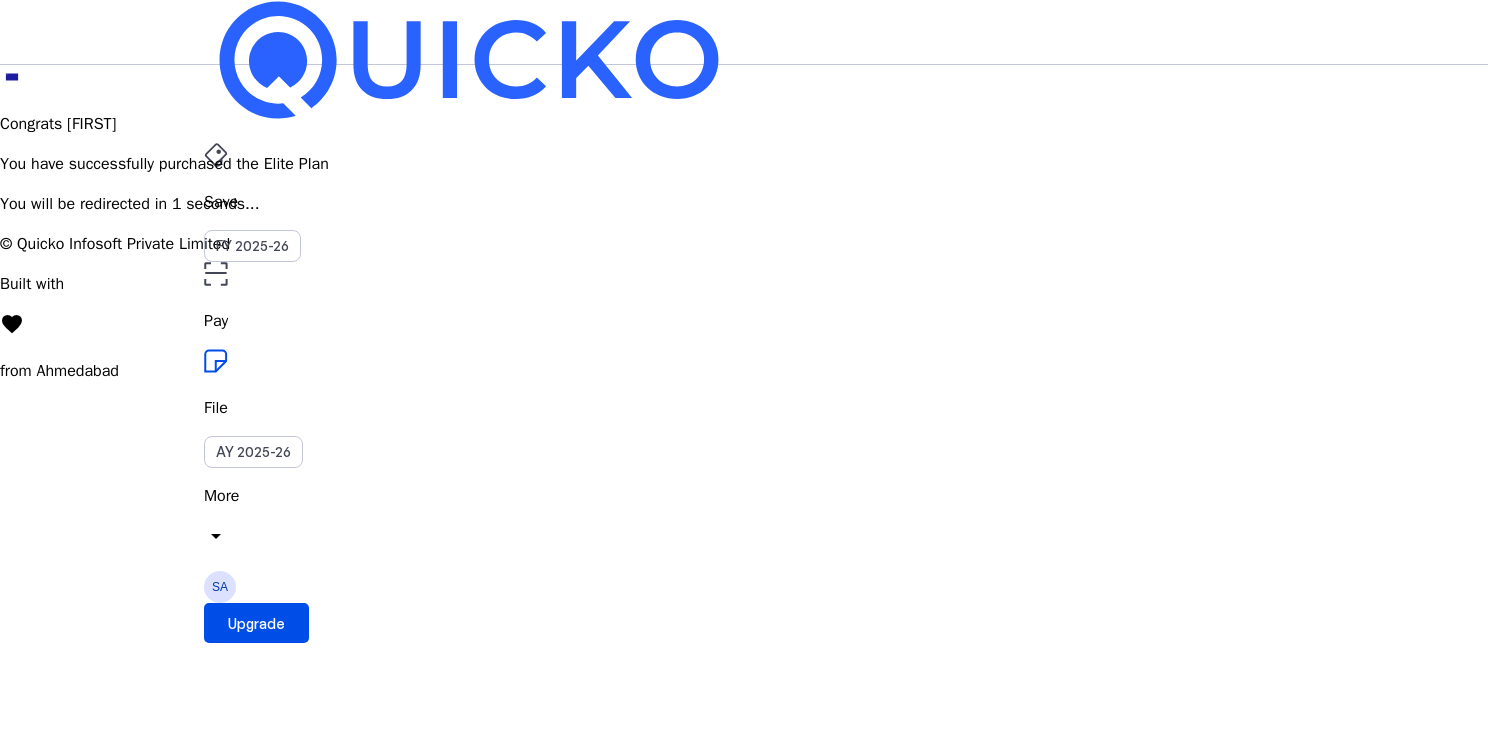 scroll, scrollTop: 0, scrollLeft: 0, axis: both 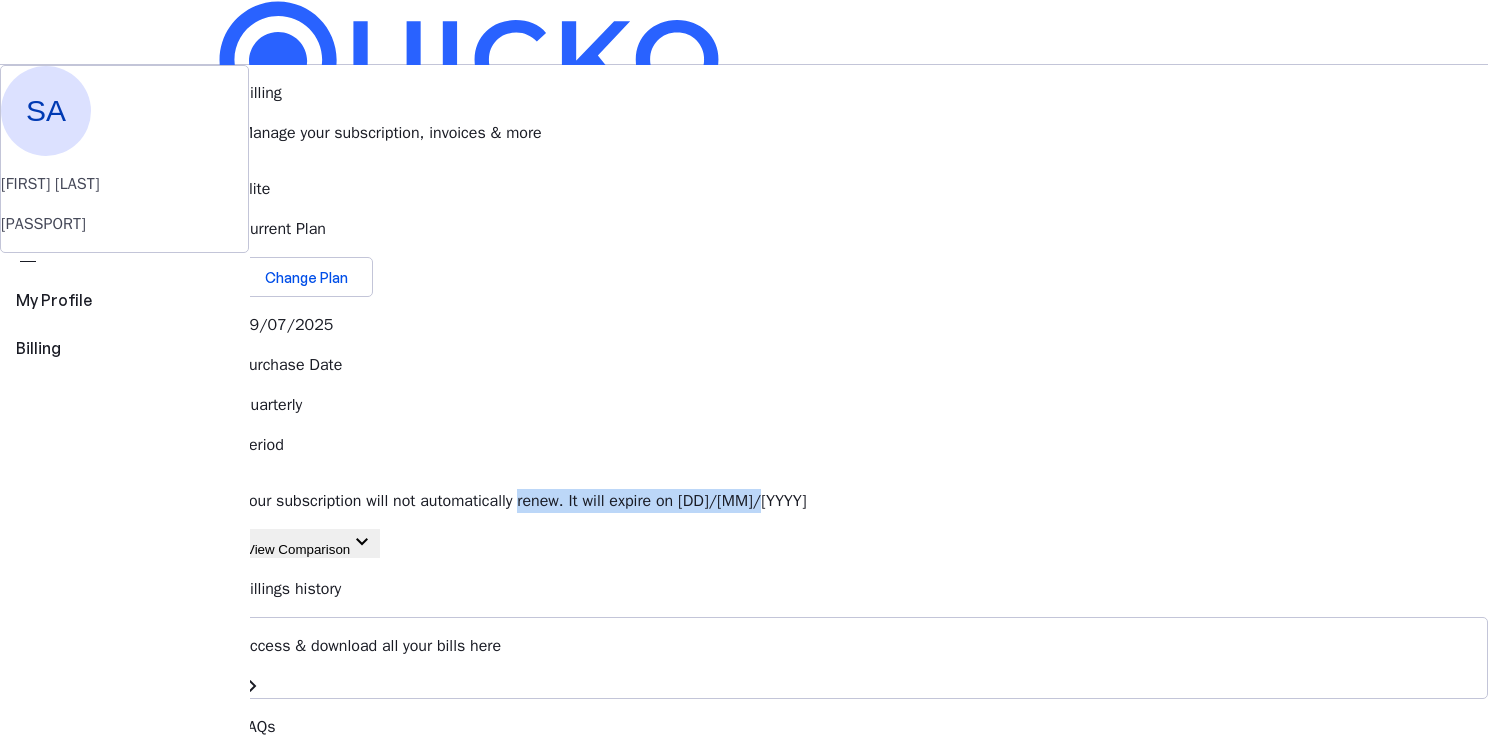 drag, startPoint x: 913, startPoint y: 391, endPoint x: 720, endPoint y: 372, distance: 193.93298 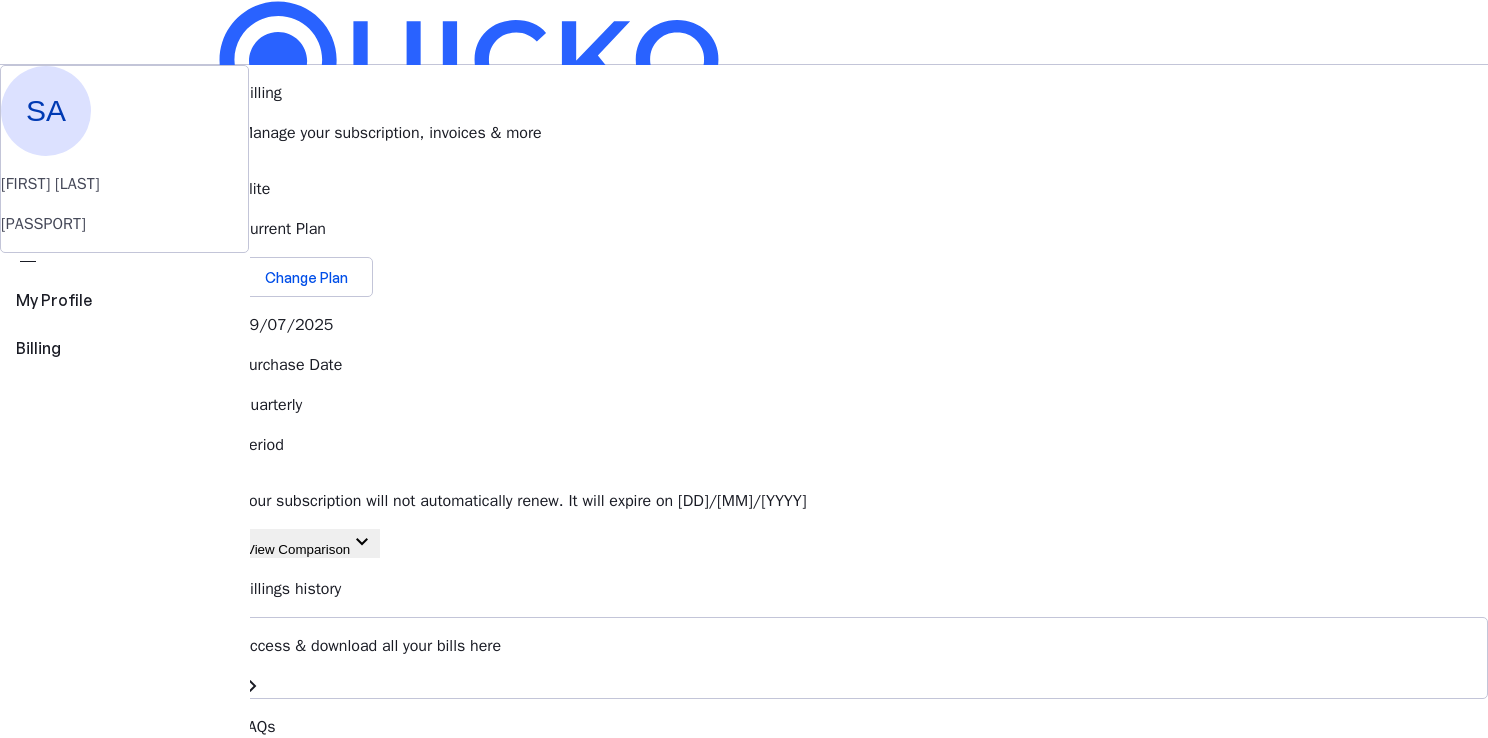 drag, startPoint x: 719, startPoint y: 372, endPoint x: 636, endPoint y: 386, distance: 84.17244 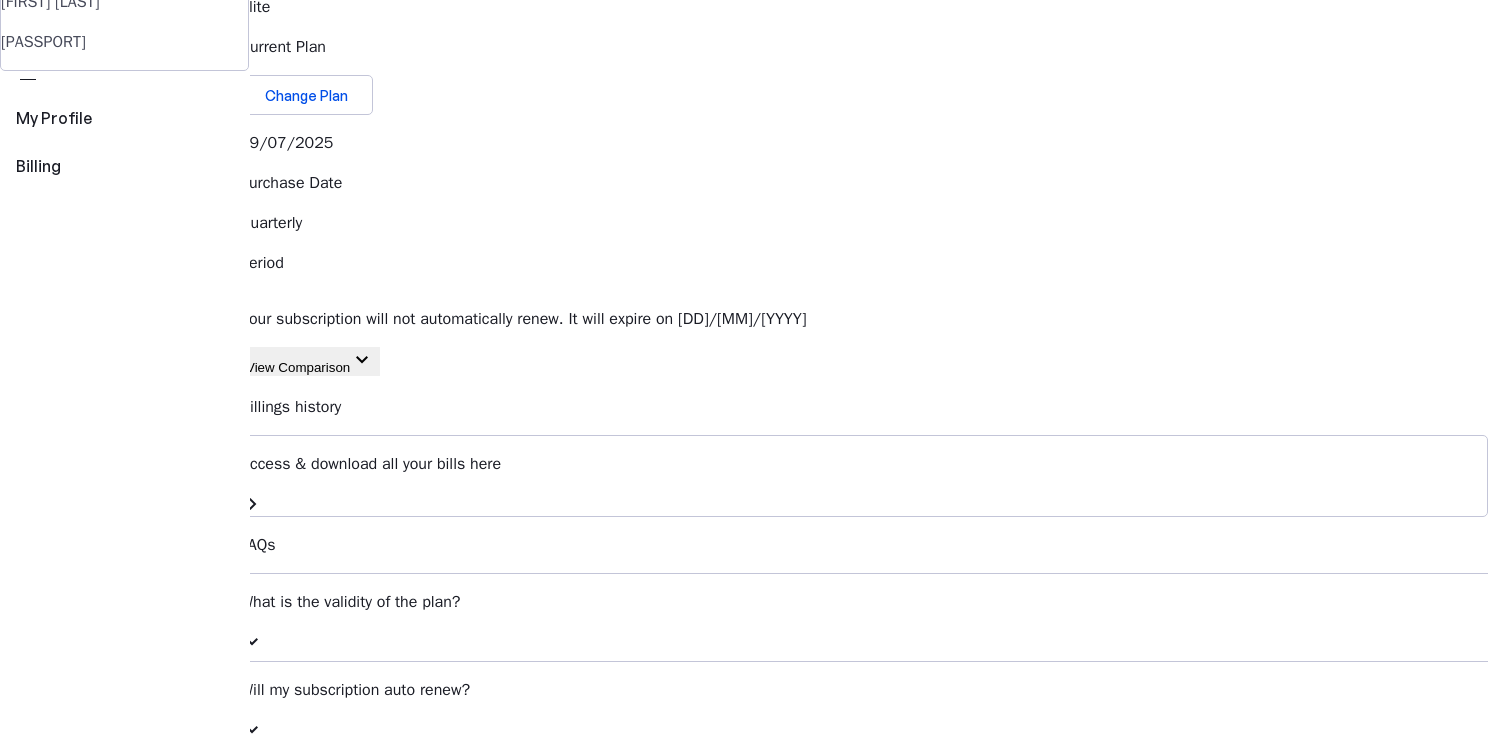 scroll, scrollTop: 0, scrollLeft: 0, axis: both 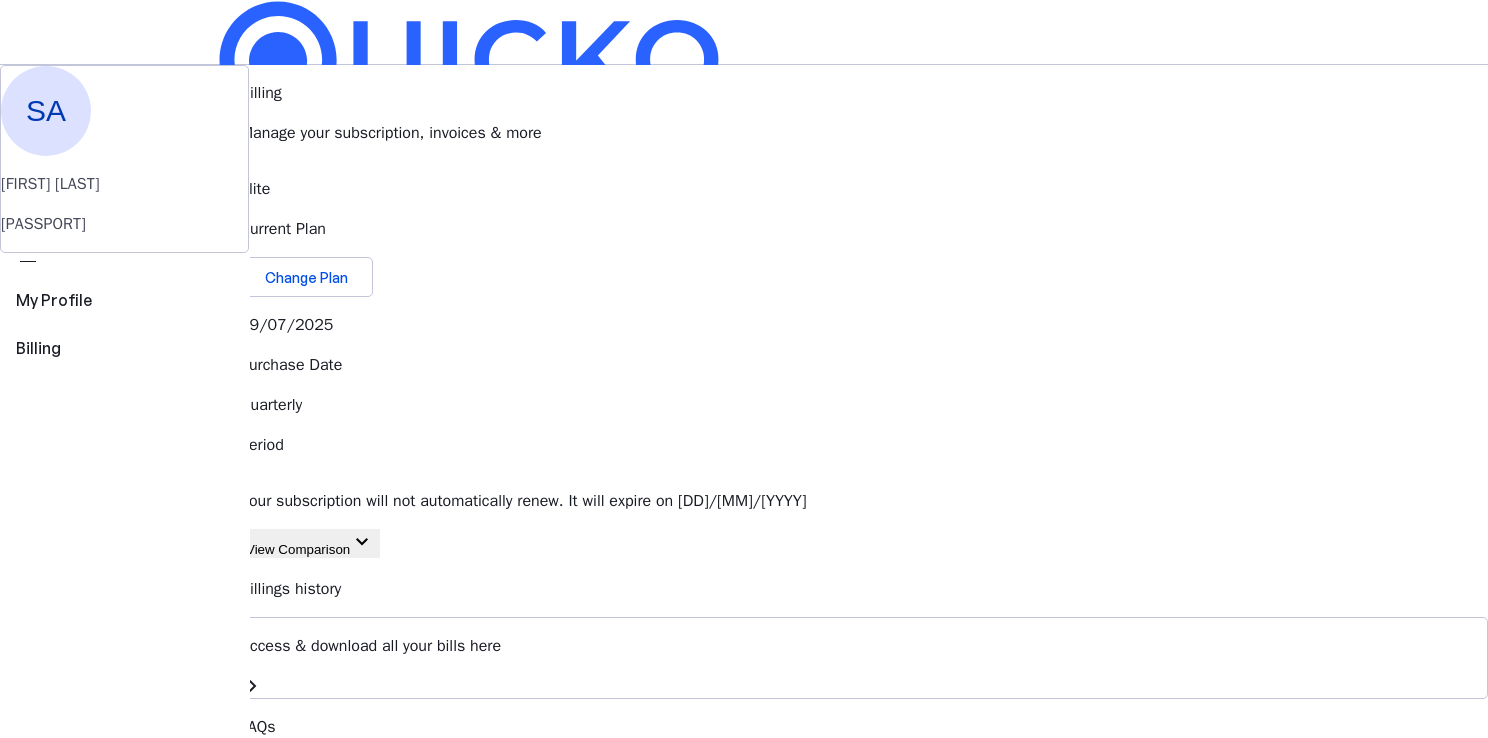 click on "File" at bounding box center [744, 408] 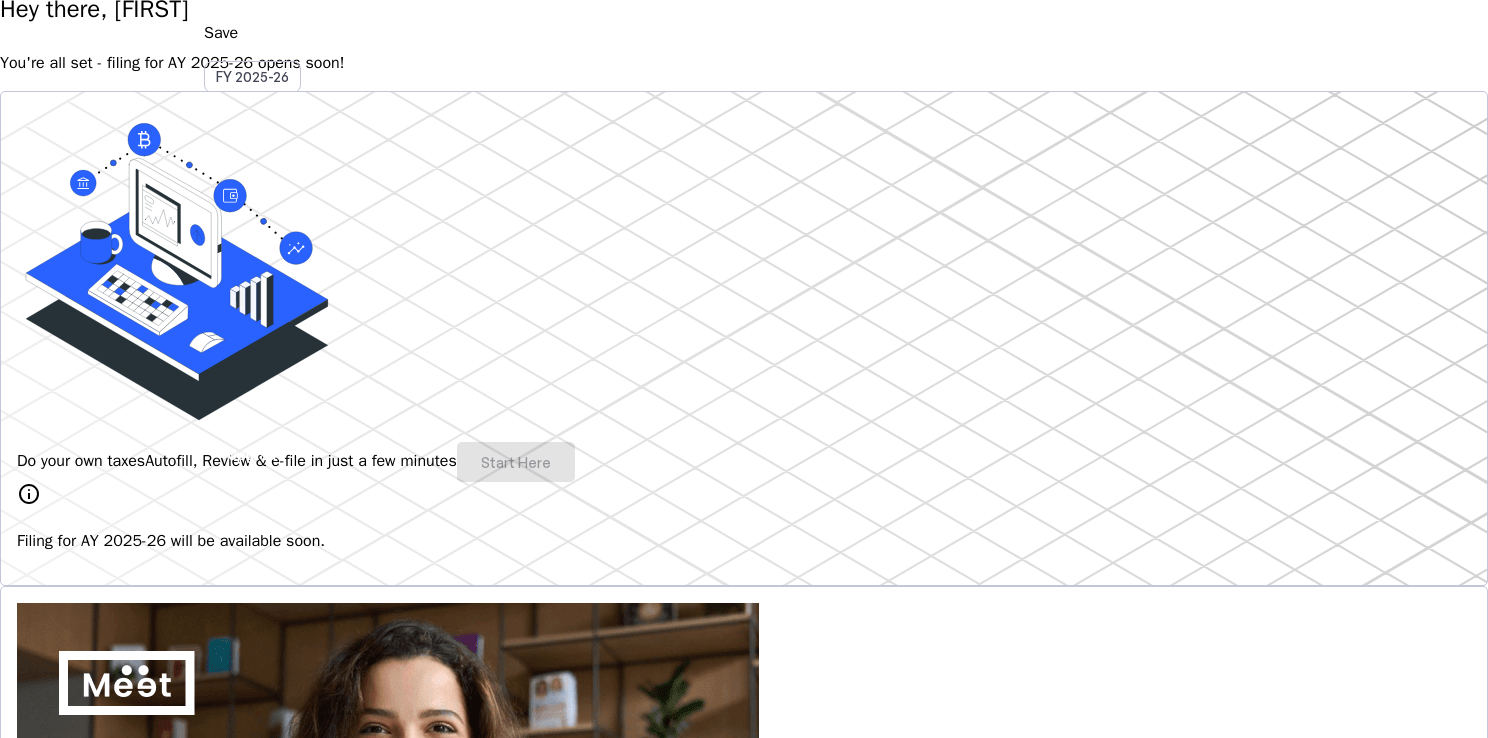 scroll, scrollTop: 200, scrollLeft: 0, axis: vertical 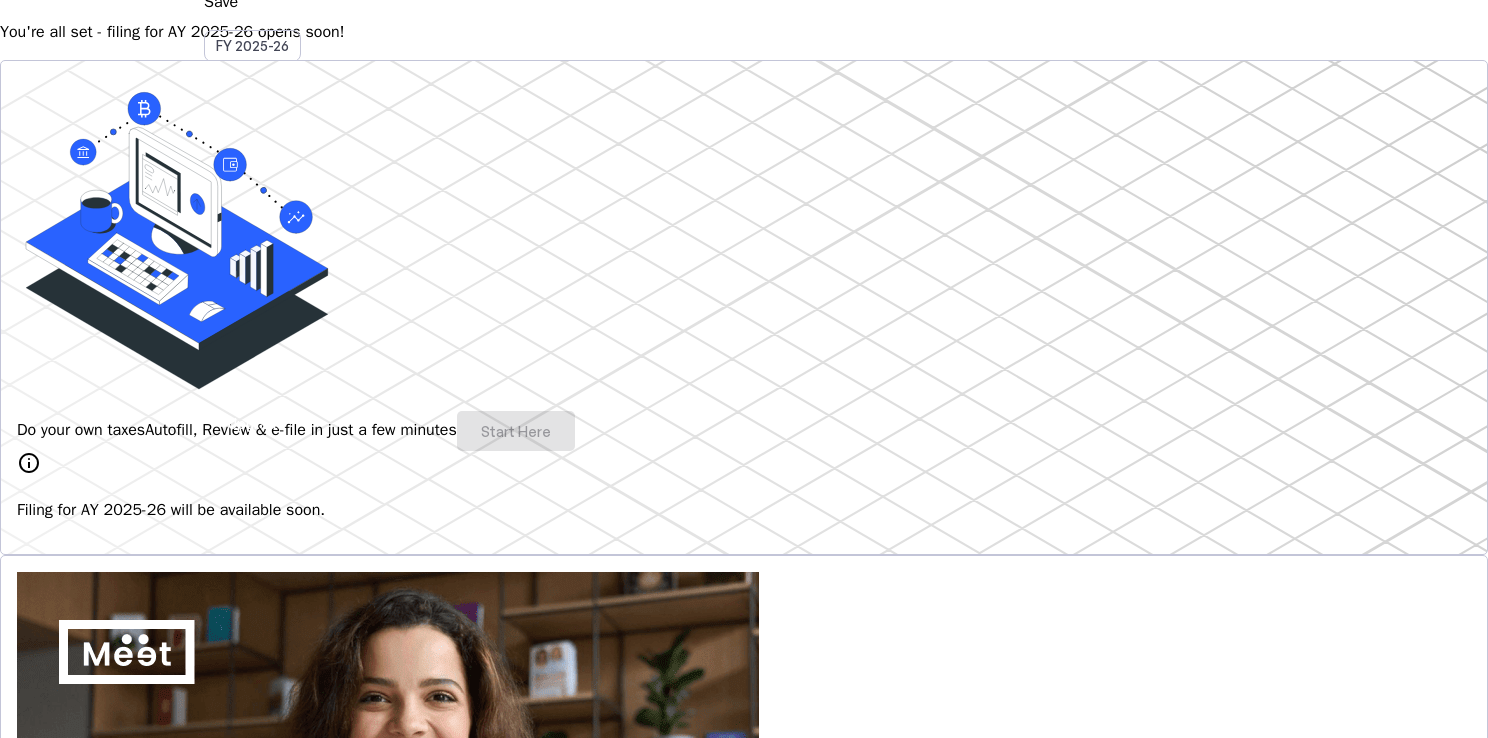 click on "Do your own taxes   Autofill, Review & e-file in just a few minutes   Start Here" at bounding box center [744, 431] 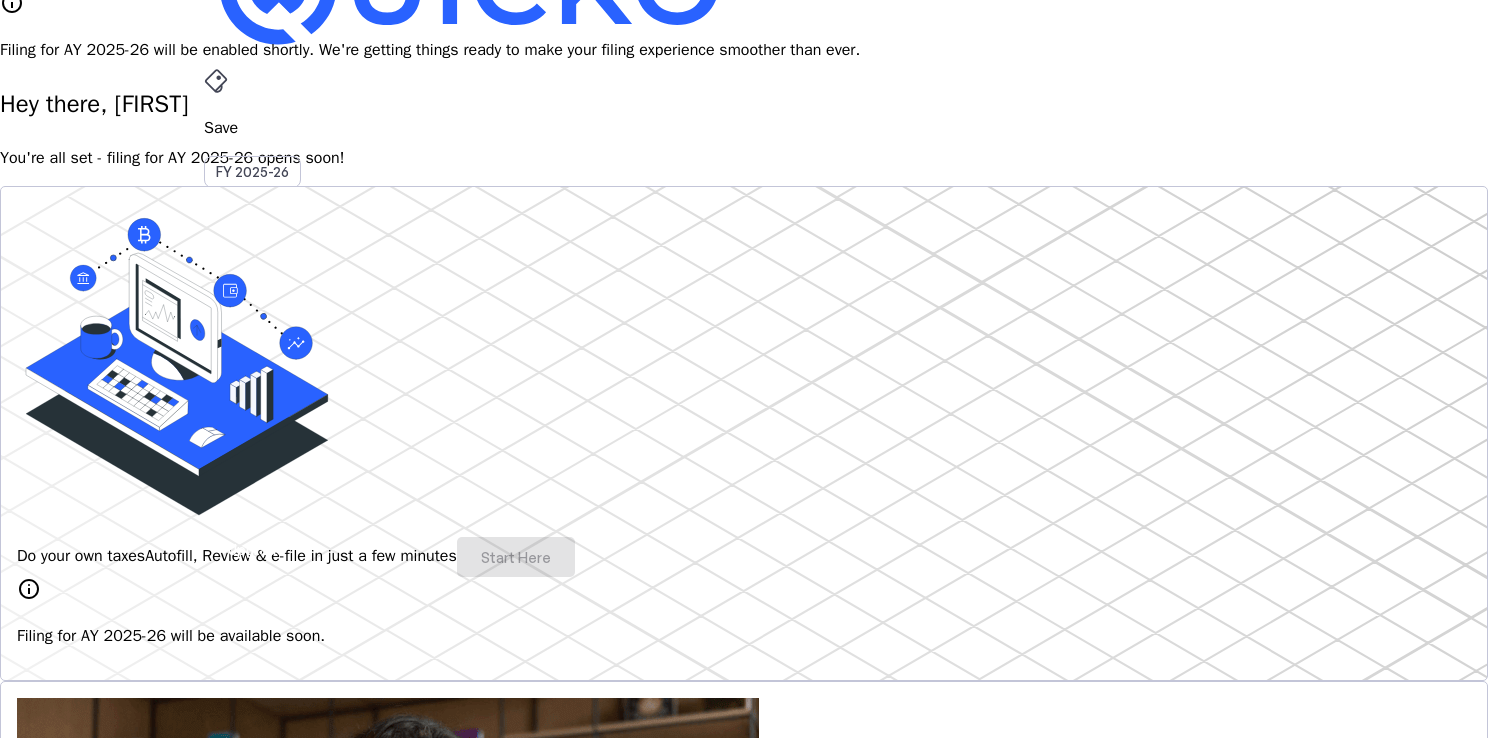 scroll, scrollTop: 0, scrollLeft: 0, axis: both 